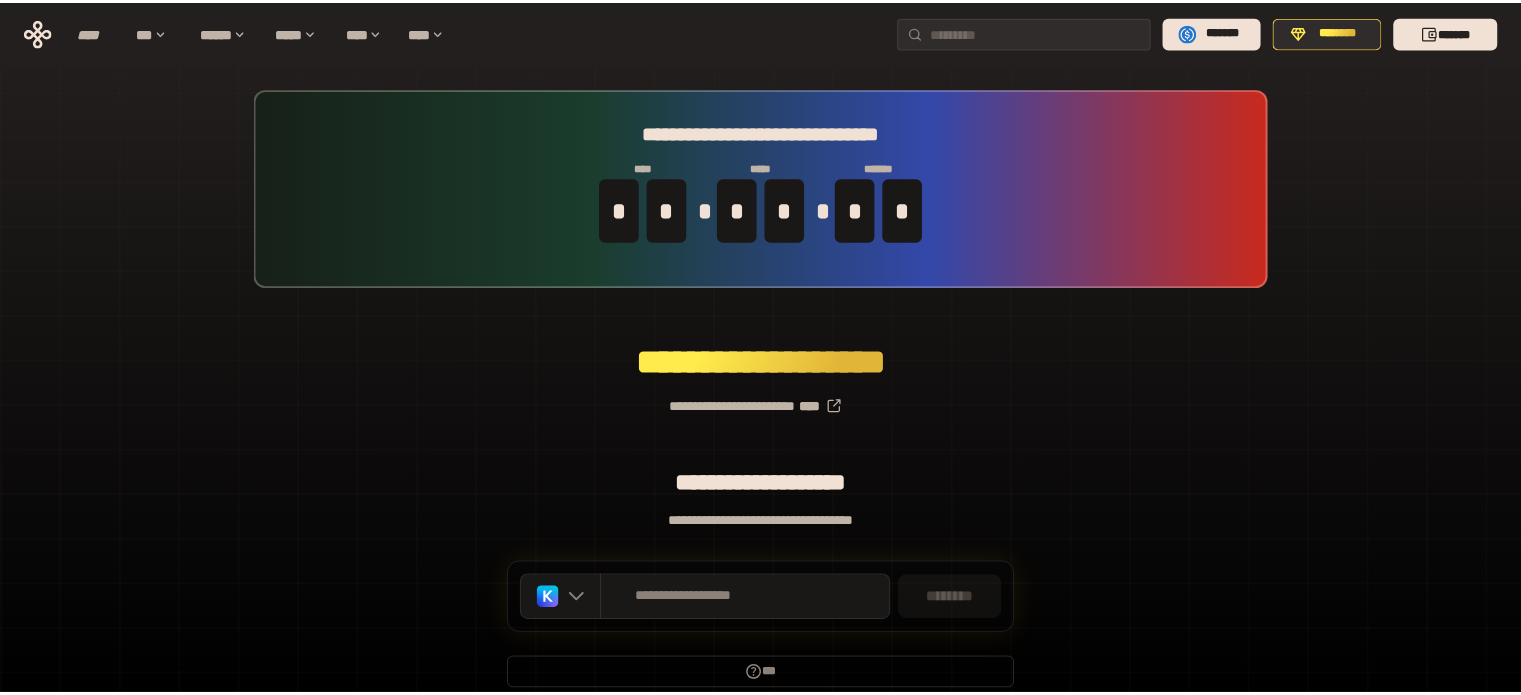 scroll, scrollTop: 0, scrollLeft: 0, axis: both 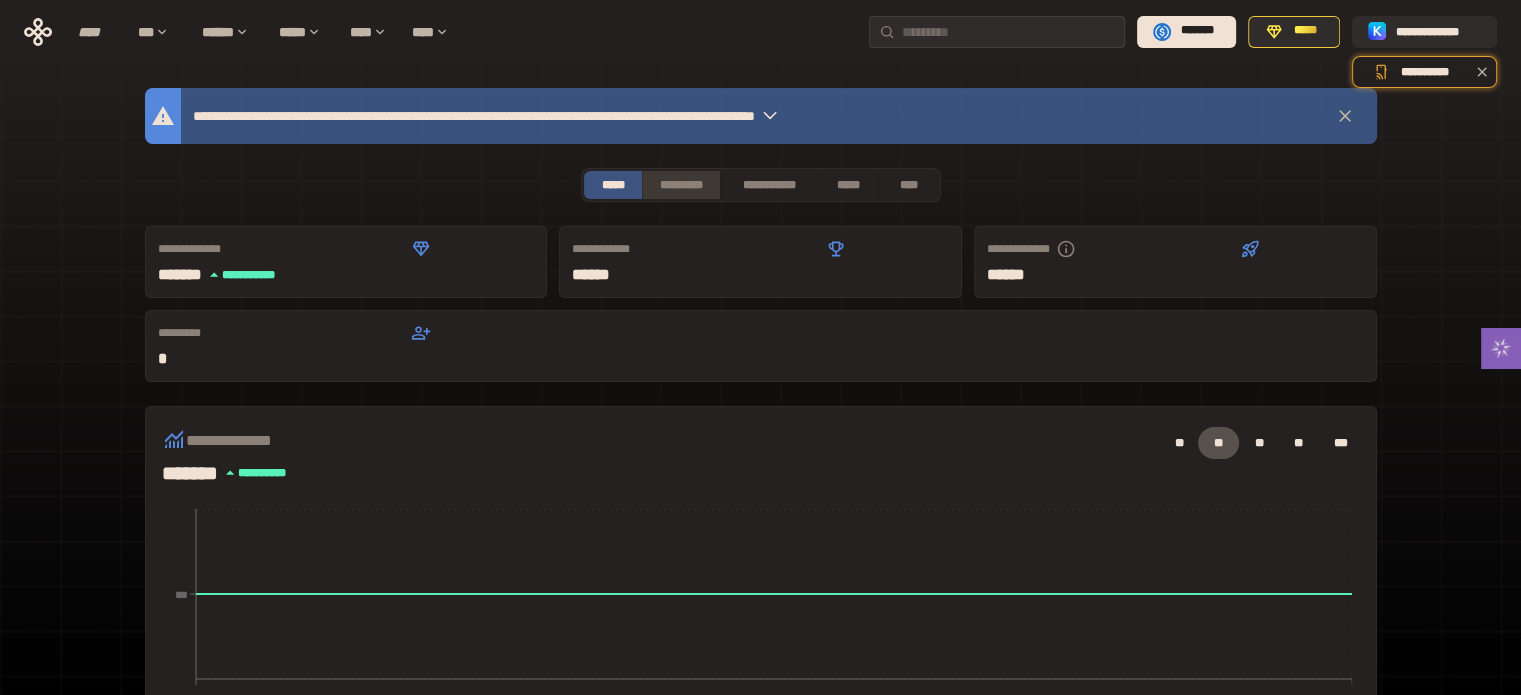 click on "*********" at bounding box center (680, 185) 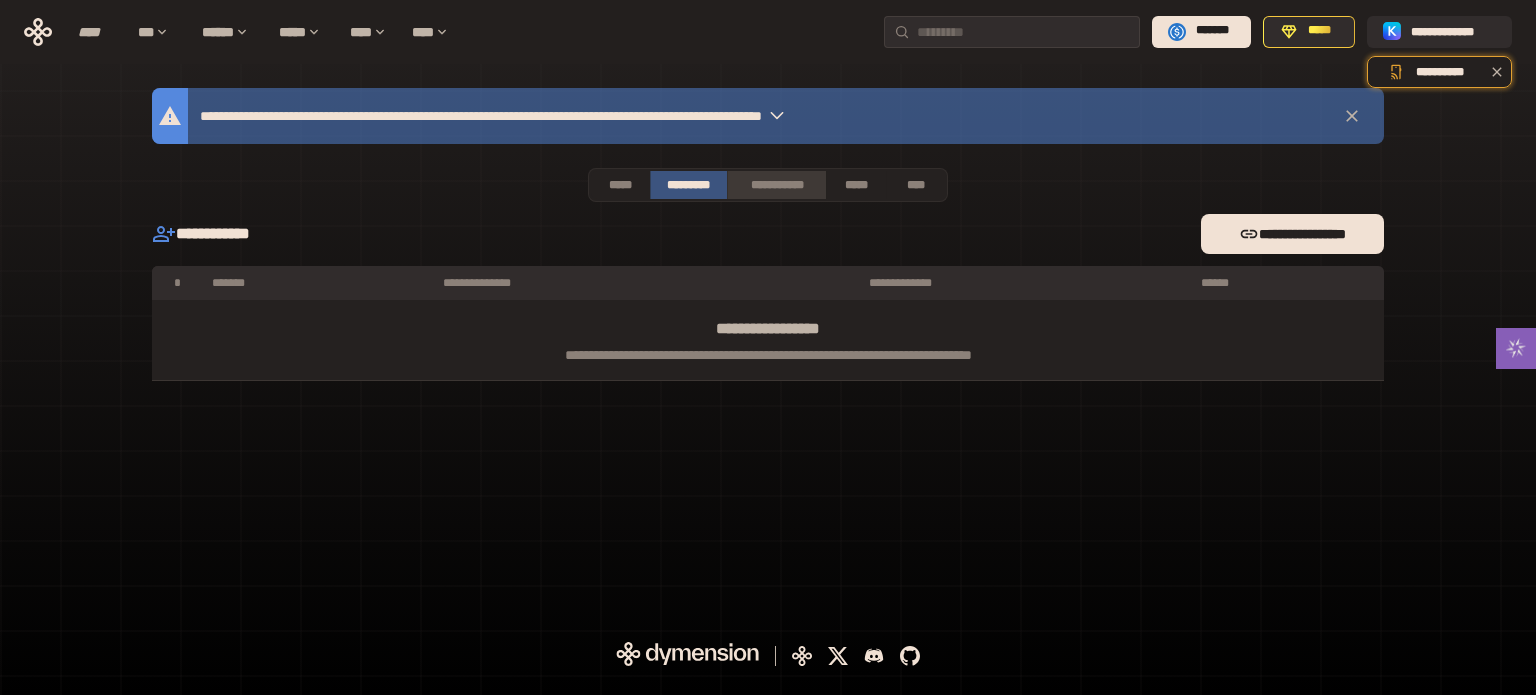 click on "**********" at bounding box center [776, 185] 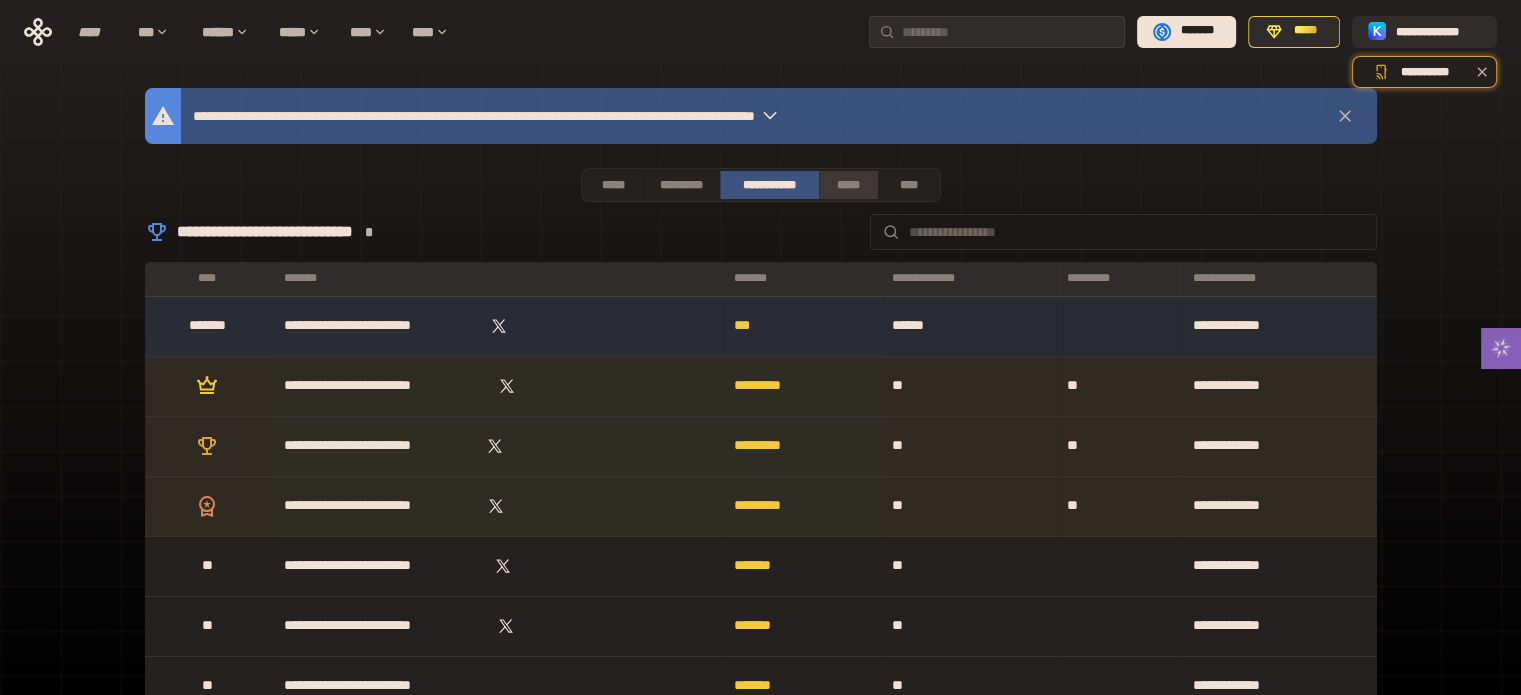 click on "*****" at bounding box center [849, 185] 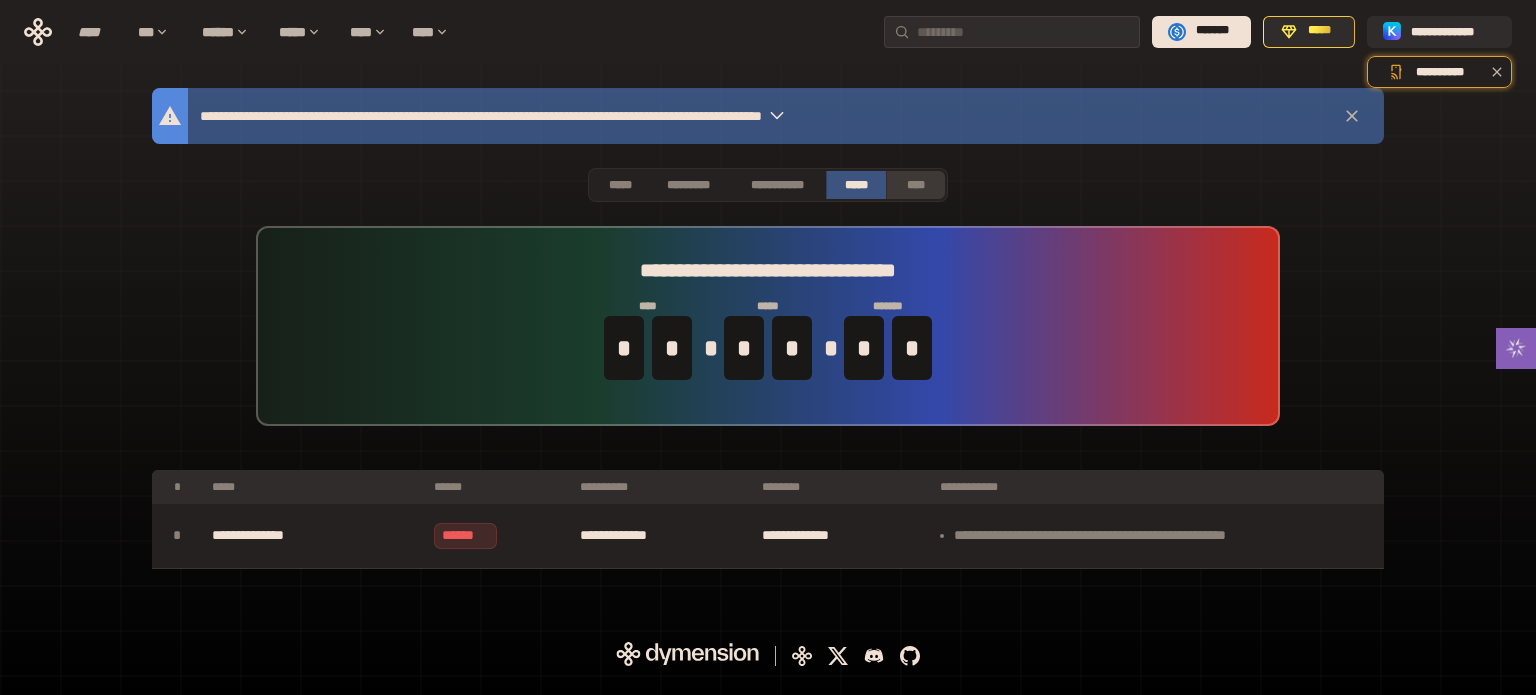 click on "****" at bounding box center (916, 185) 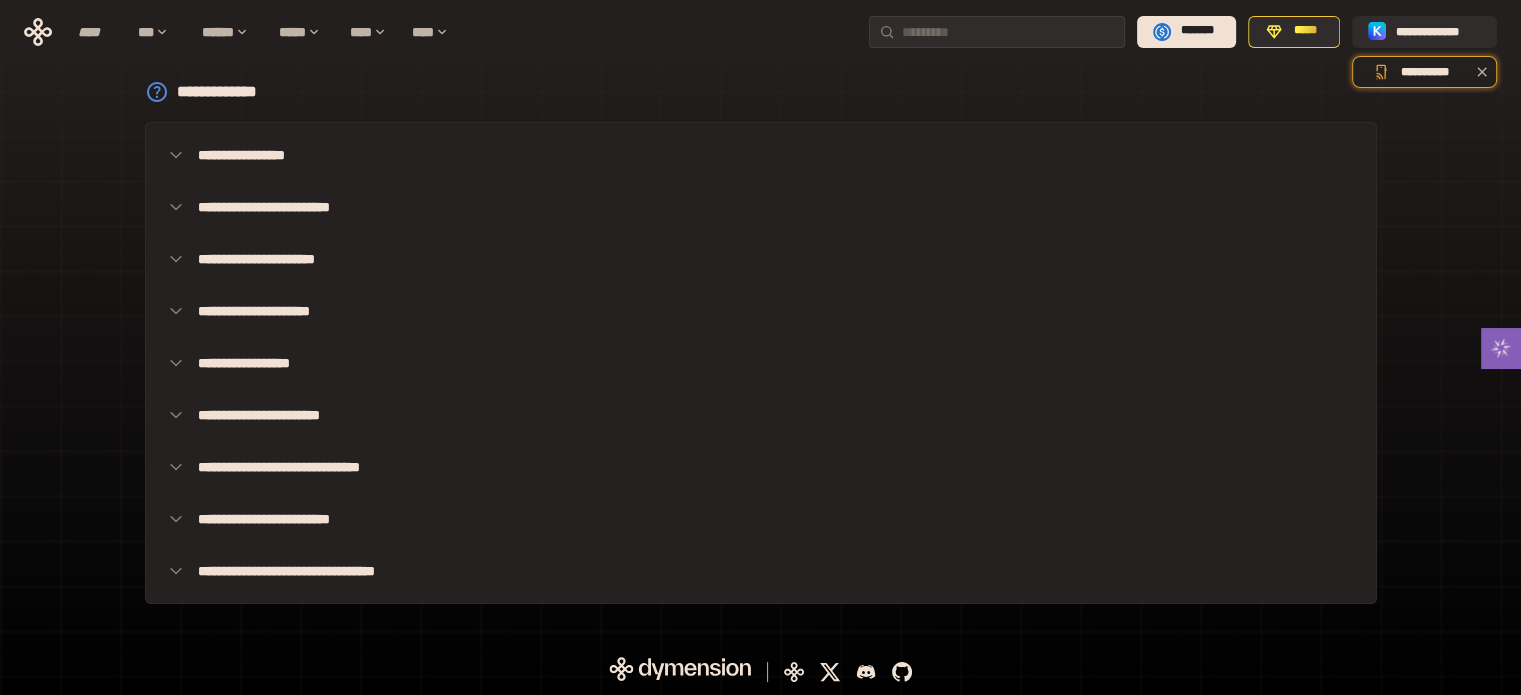 scroll, scrollTop: 0, scrollLeft: 0, axis: both 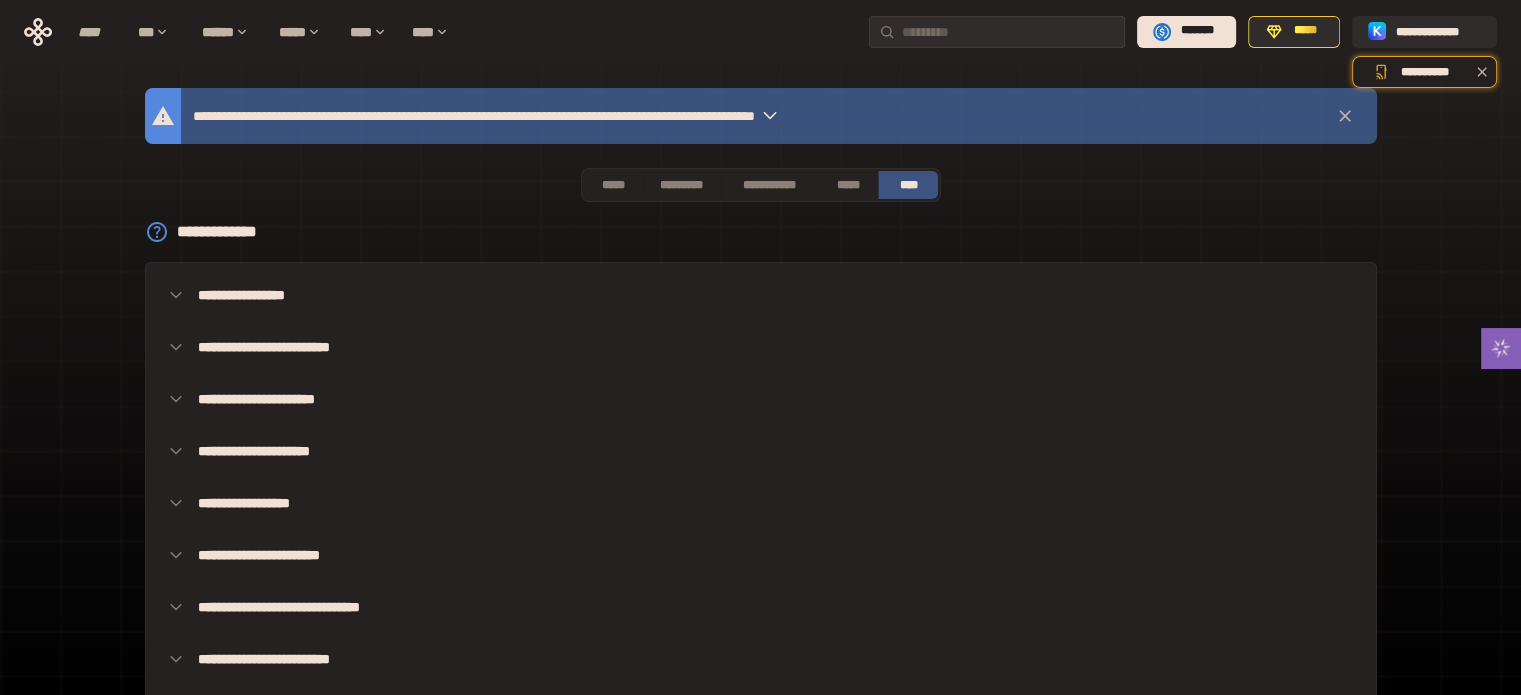 click at bounding box center [770, 116] 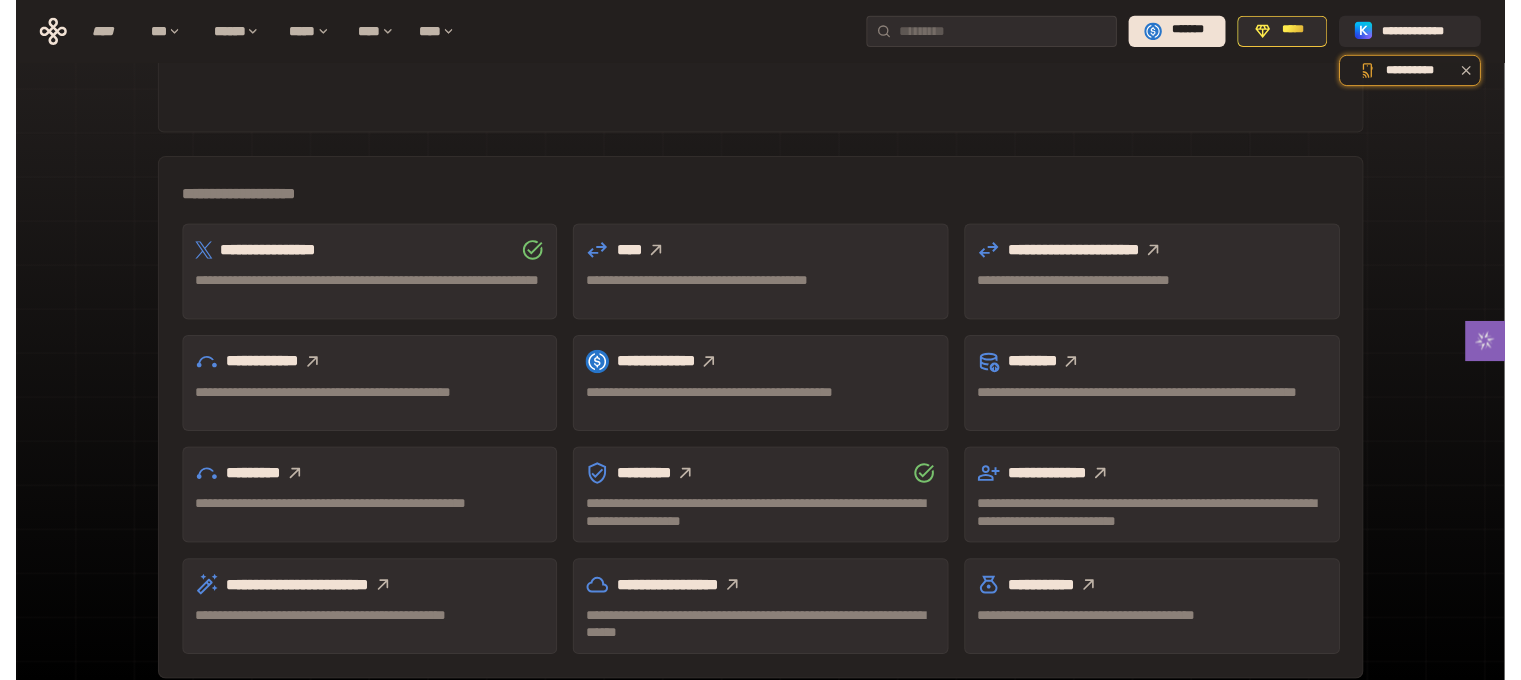 scroll, scrollTop: 589, scrollLeft: 0, axis: vertical 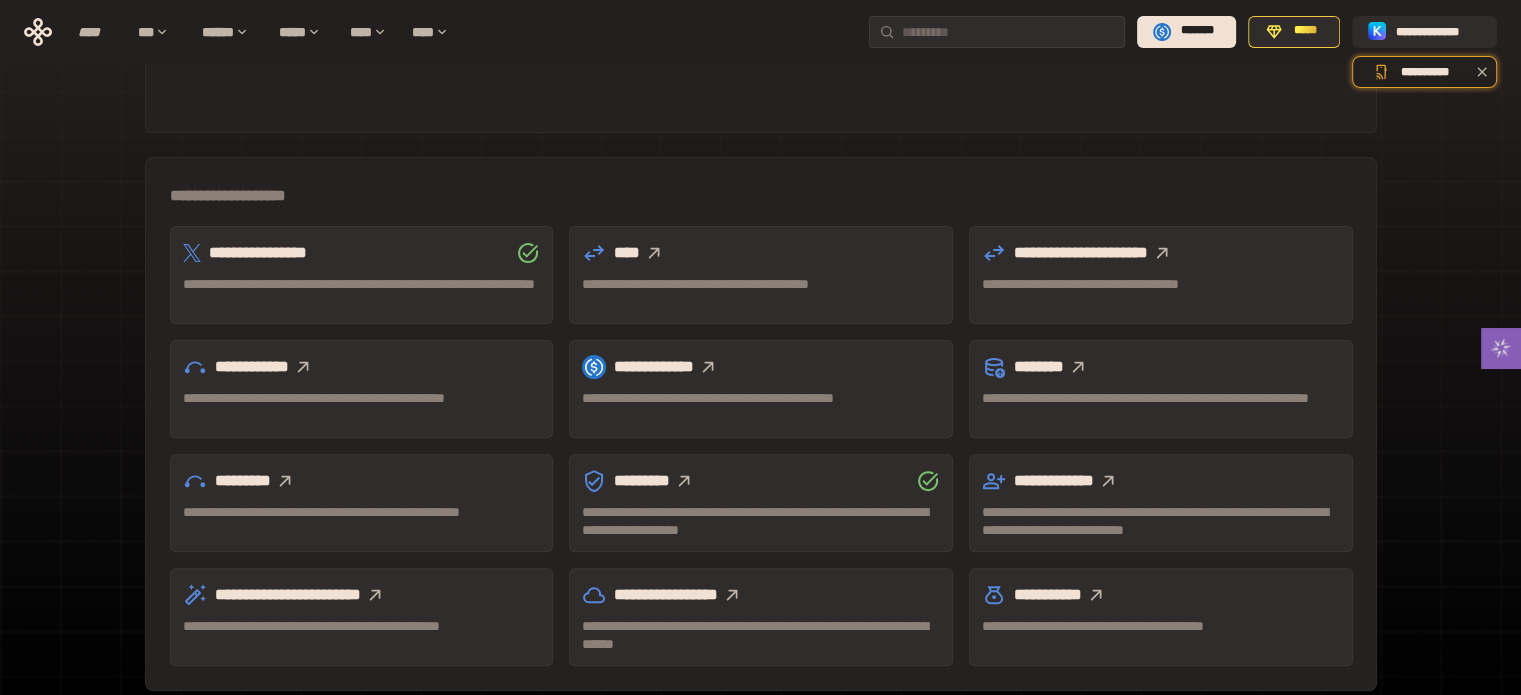click 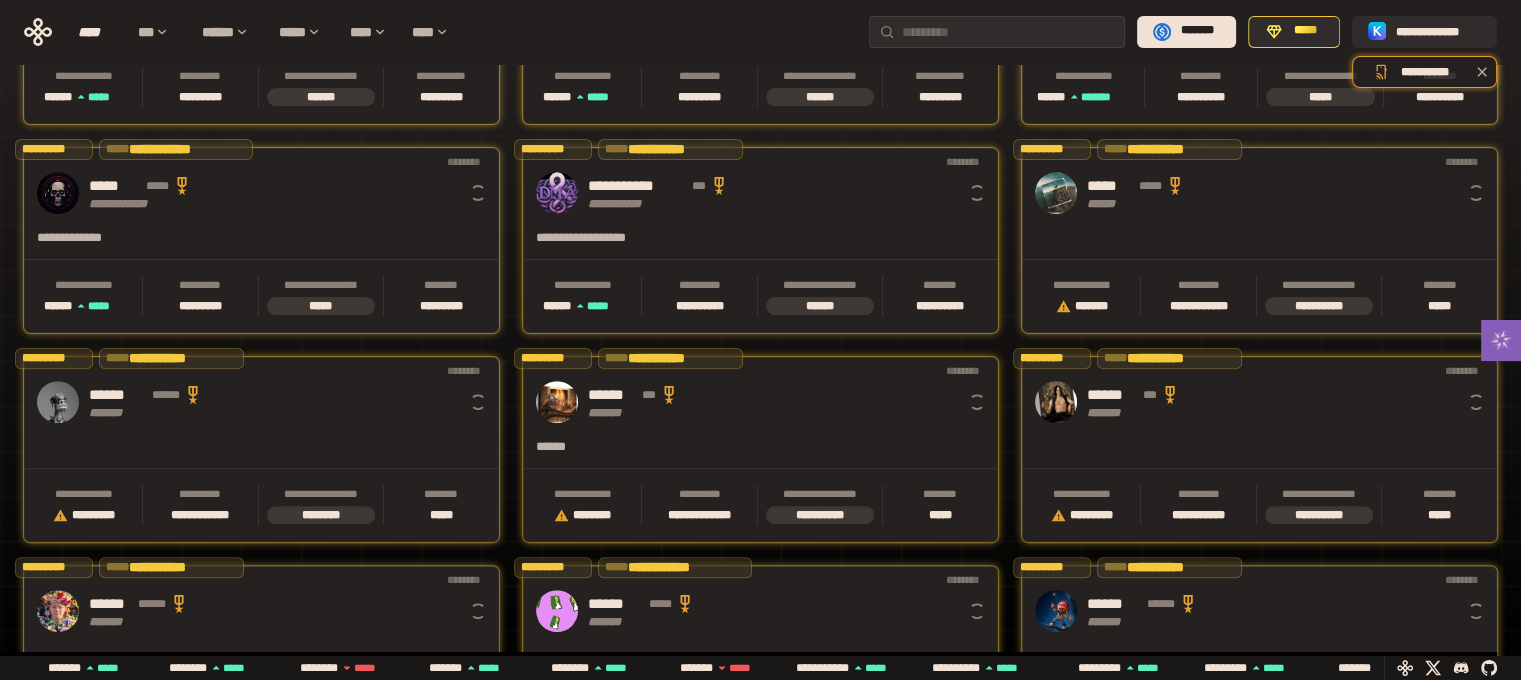 scroll, scrollTop: 0, scrollLeft: 16, axis: horizontal 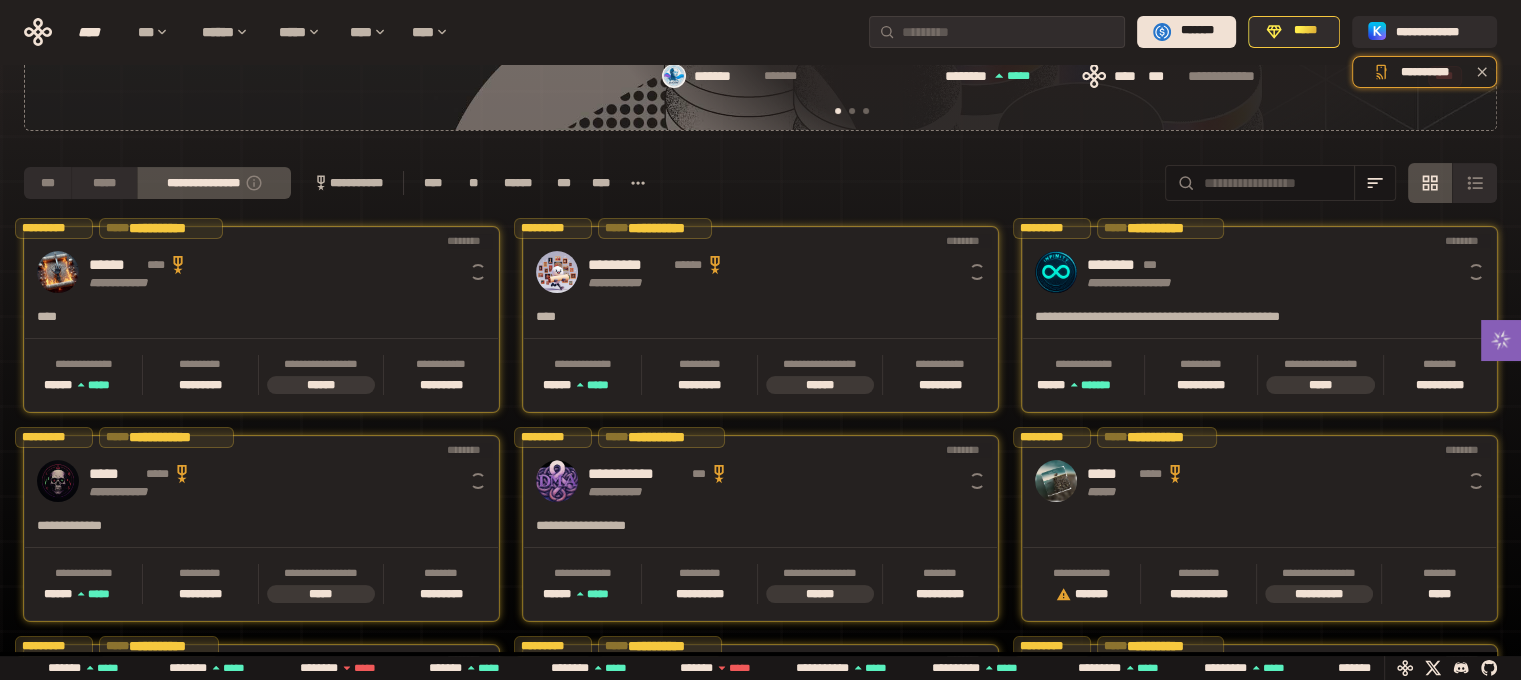drag, startPoint x: 727, startPoint y: 176, endPoint x: 590, endPoint y: 135, distance: 143.0035 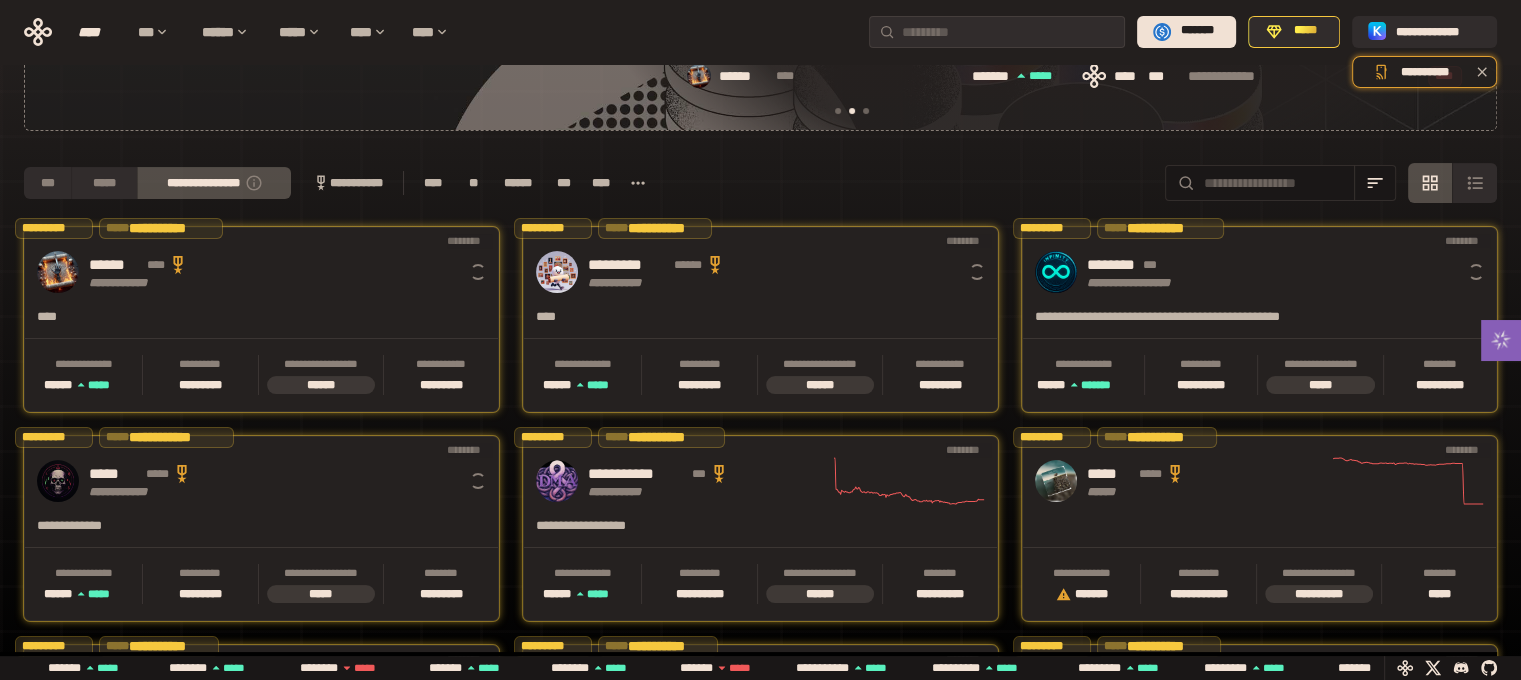 scroll, scrollTop: 0, scrollLeft: 436, axis: horizontal 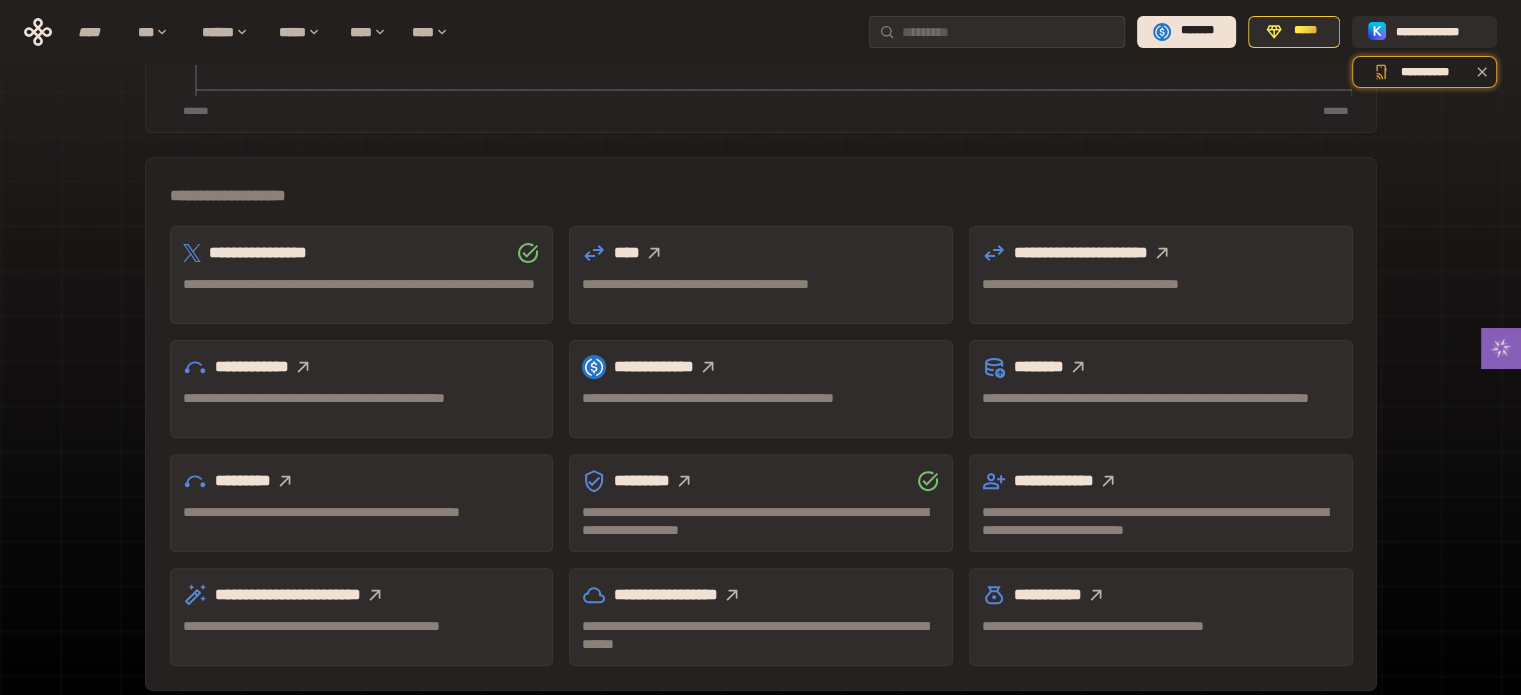 click 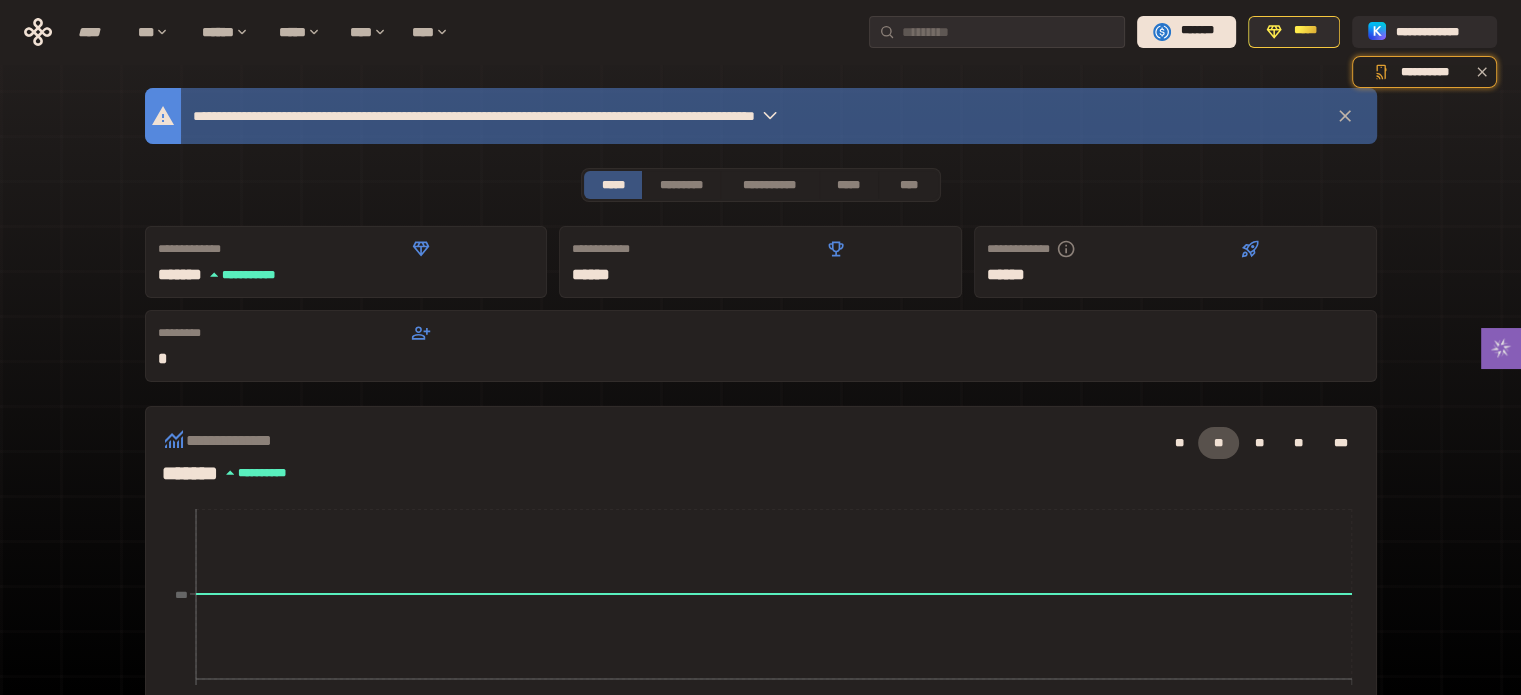 click 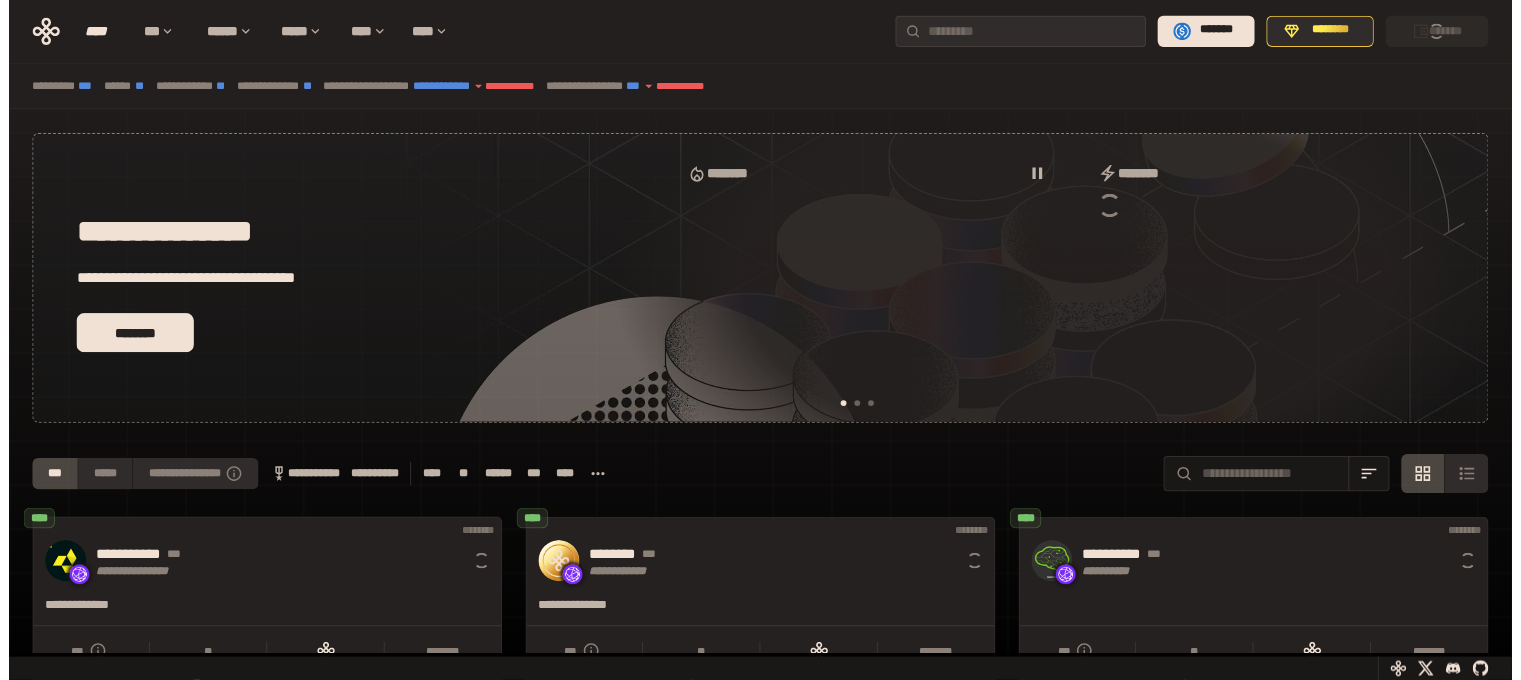scroll, scrollTop: 0, scrollLeft: 0, axis: both 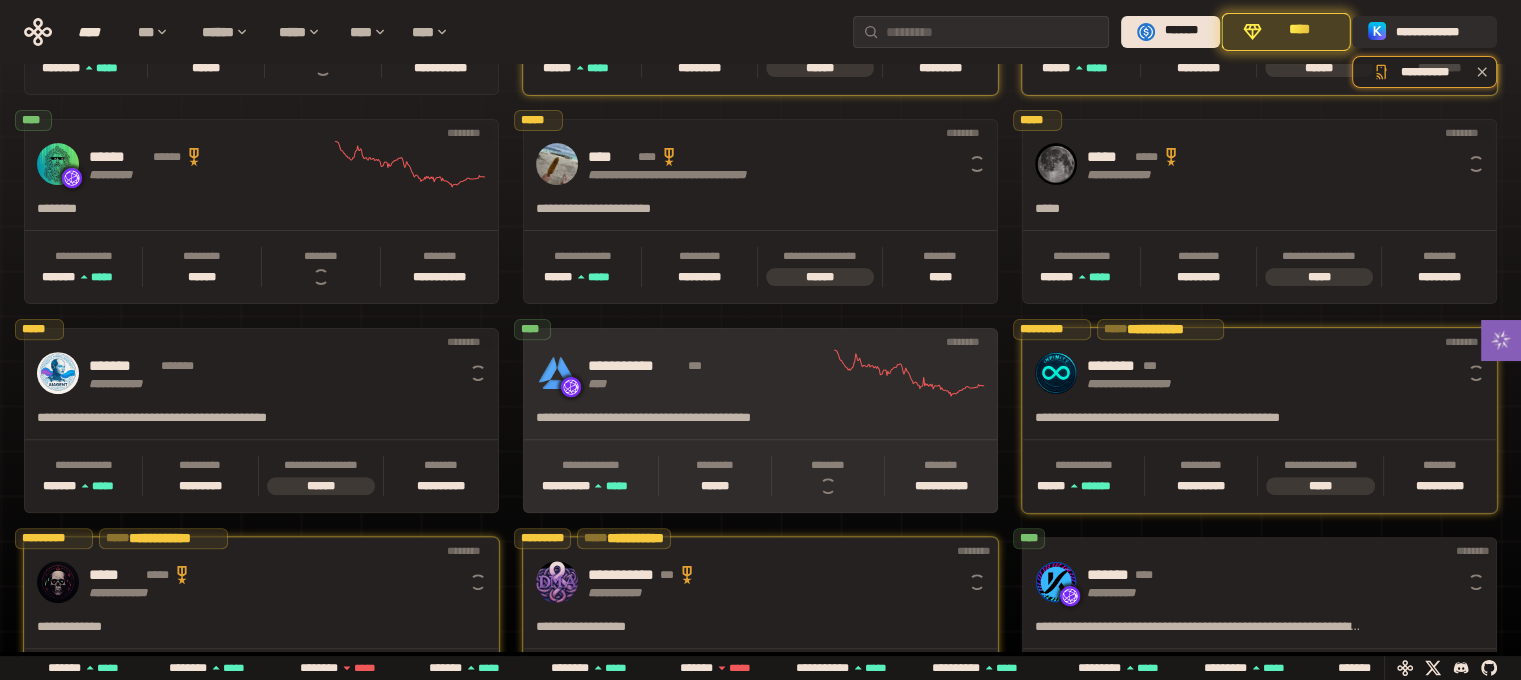 click on "**********" at bounding box center (708, 373) 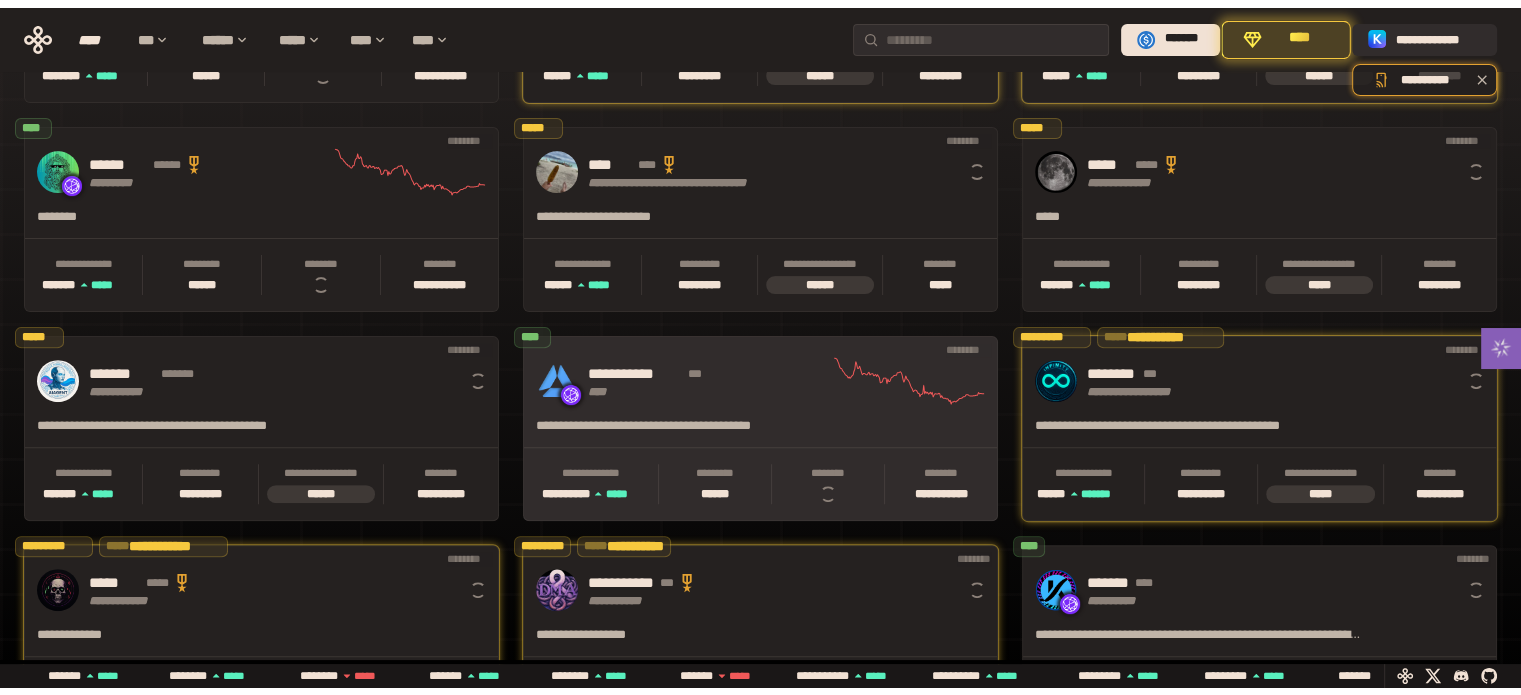 scroll, scrollTop: 0, scrollLeft: 0, axis: both 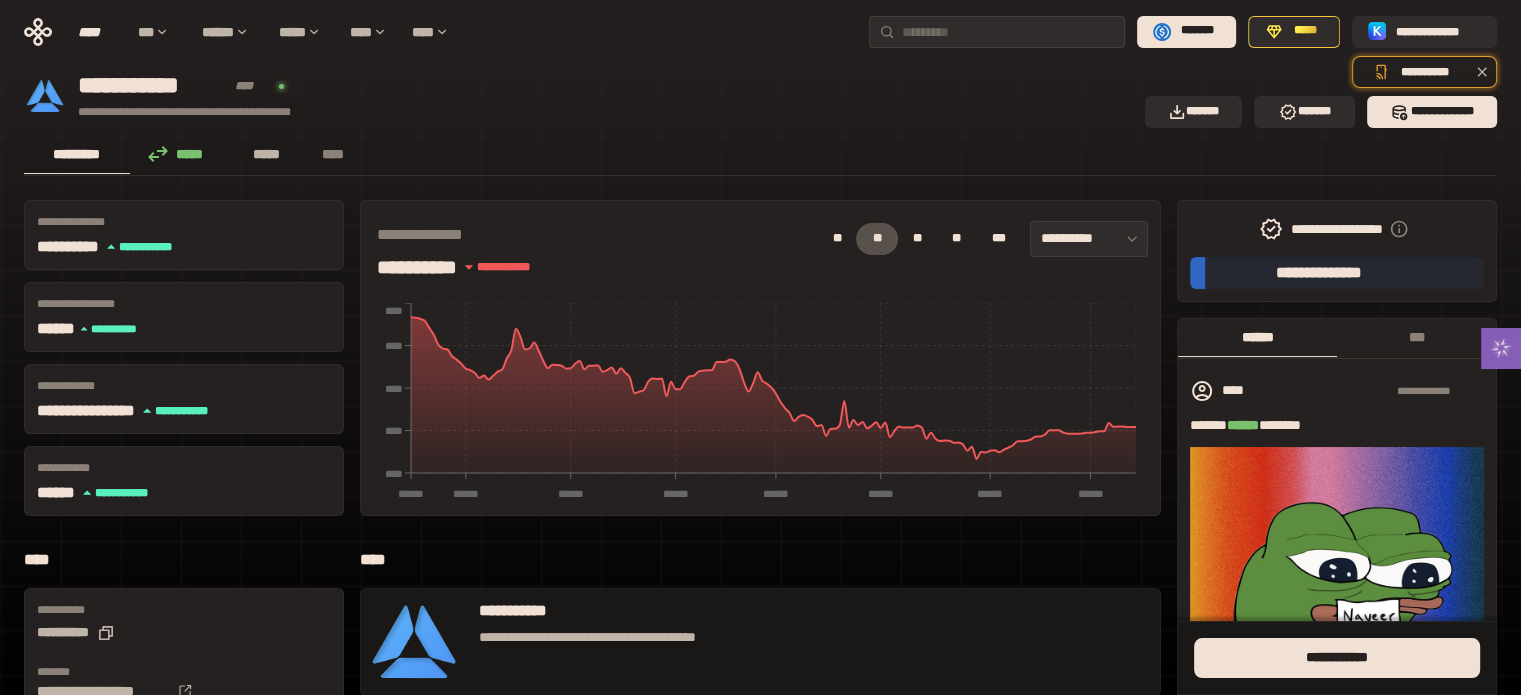 click on "*****" at bounding box center (267, 154) 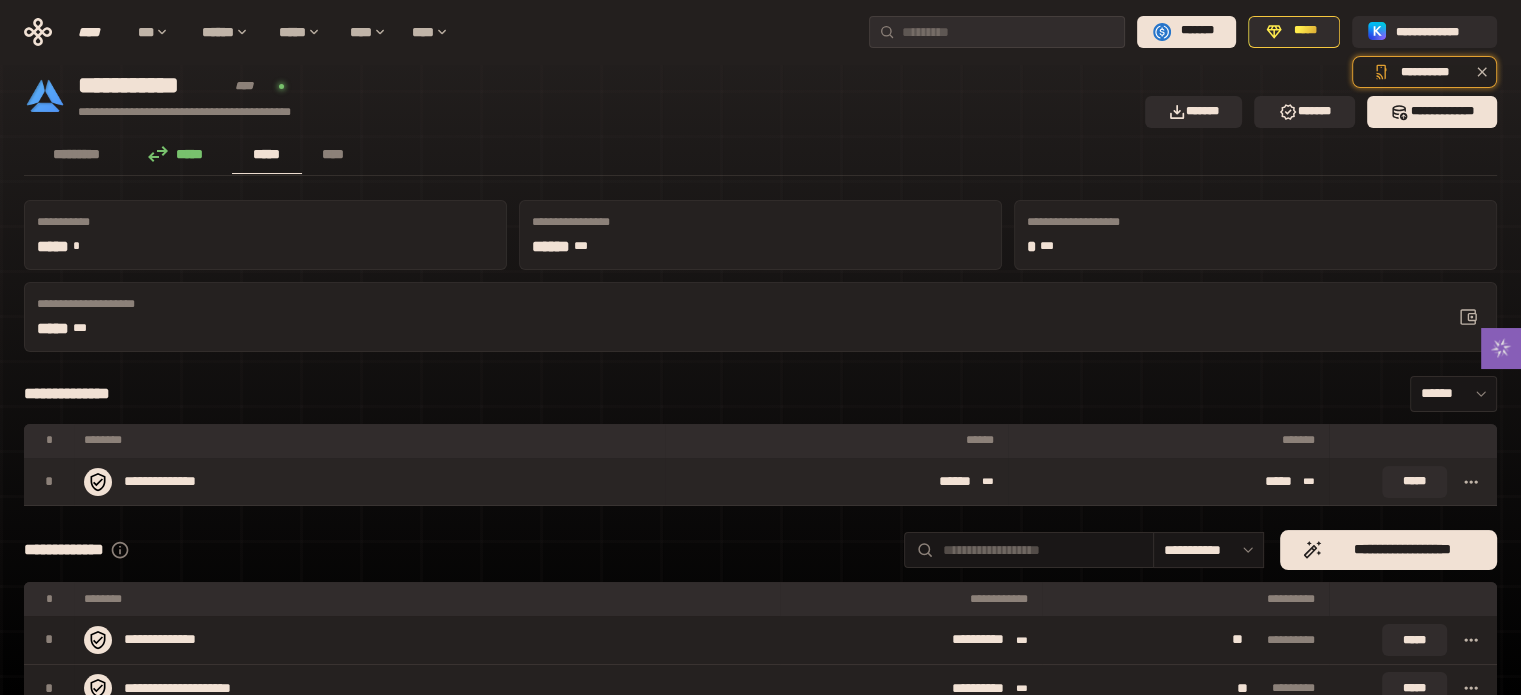 click 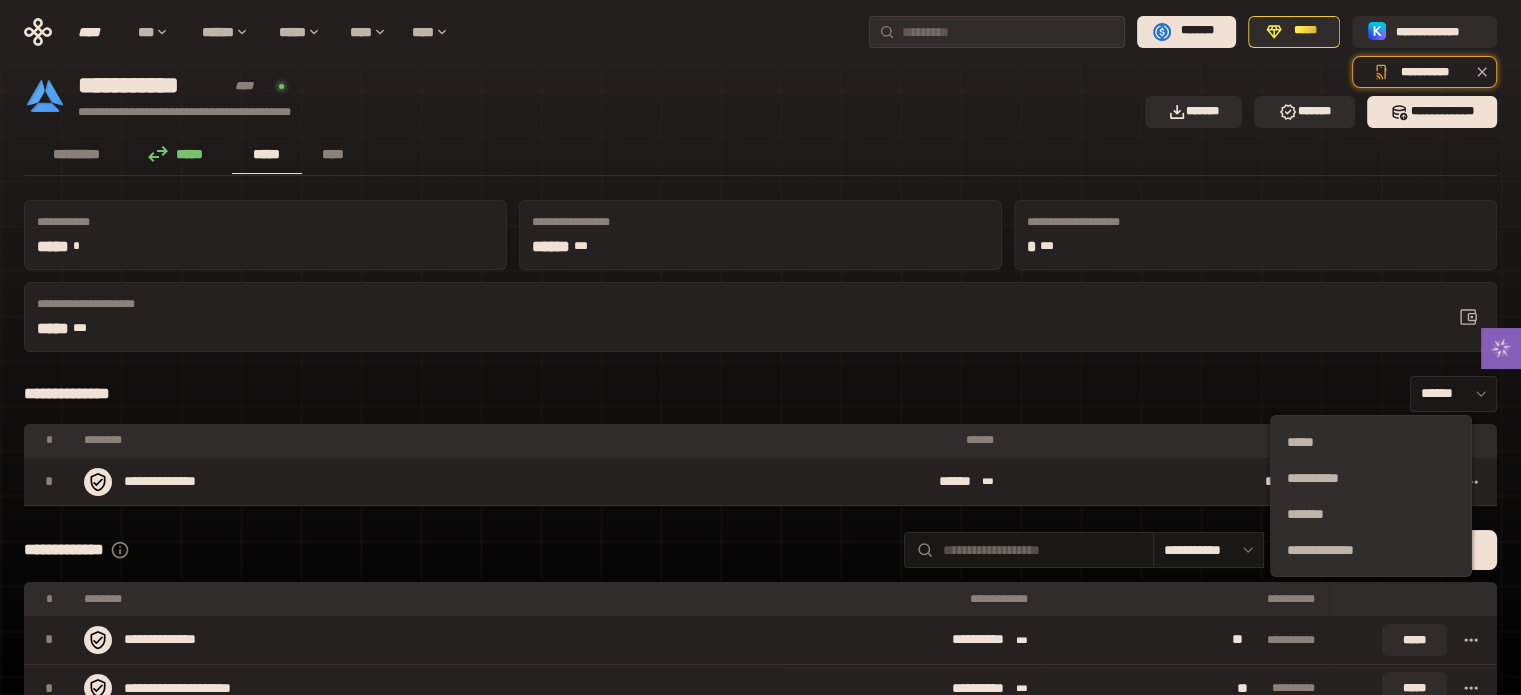click on "*****" at bounding box center (181, 154) 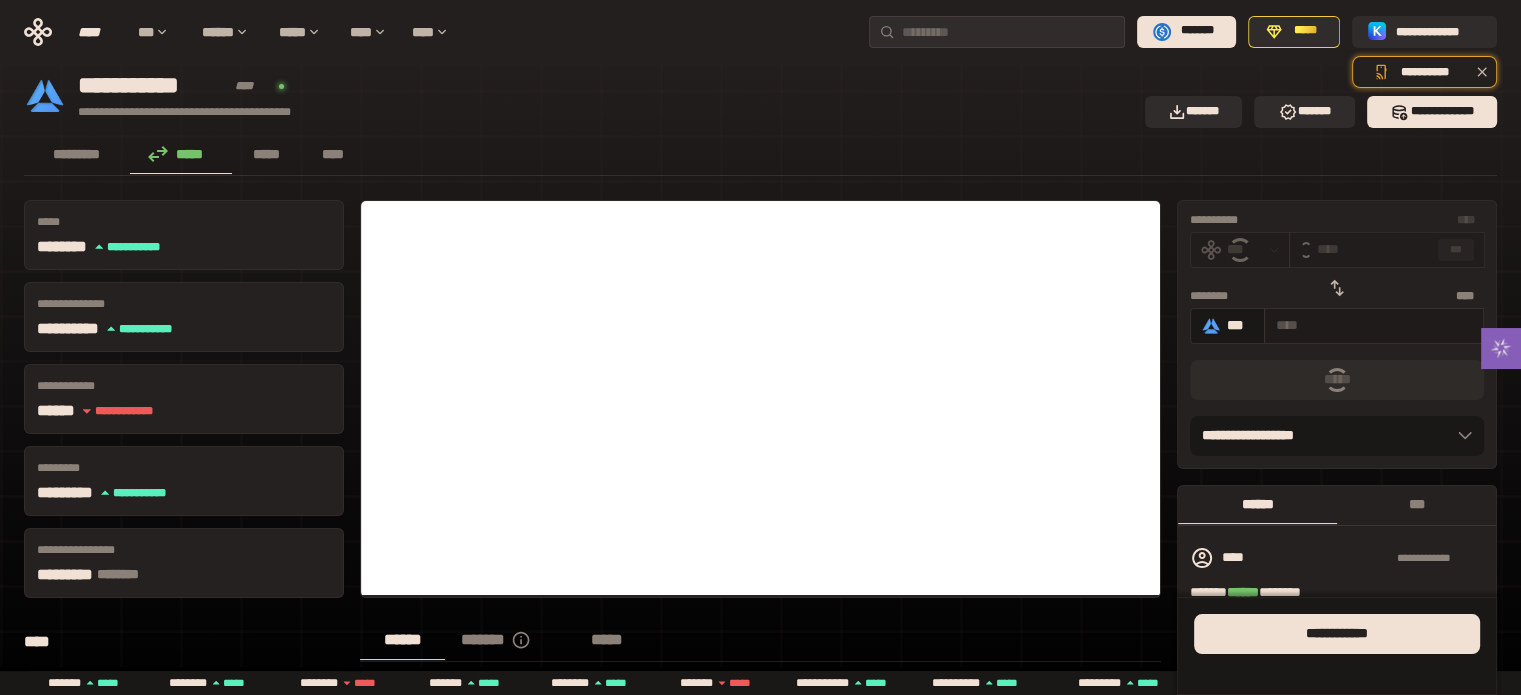 click at bounding box center [1374, 325] 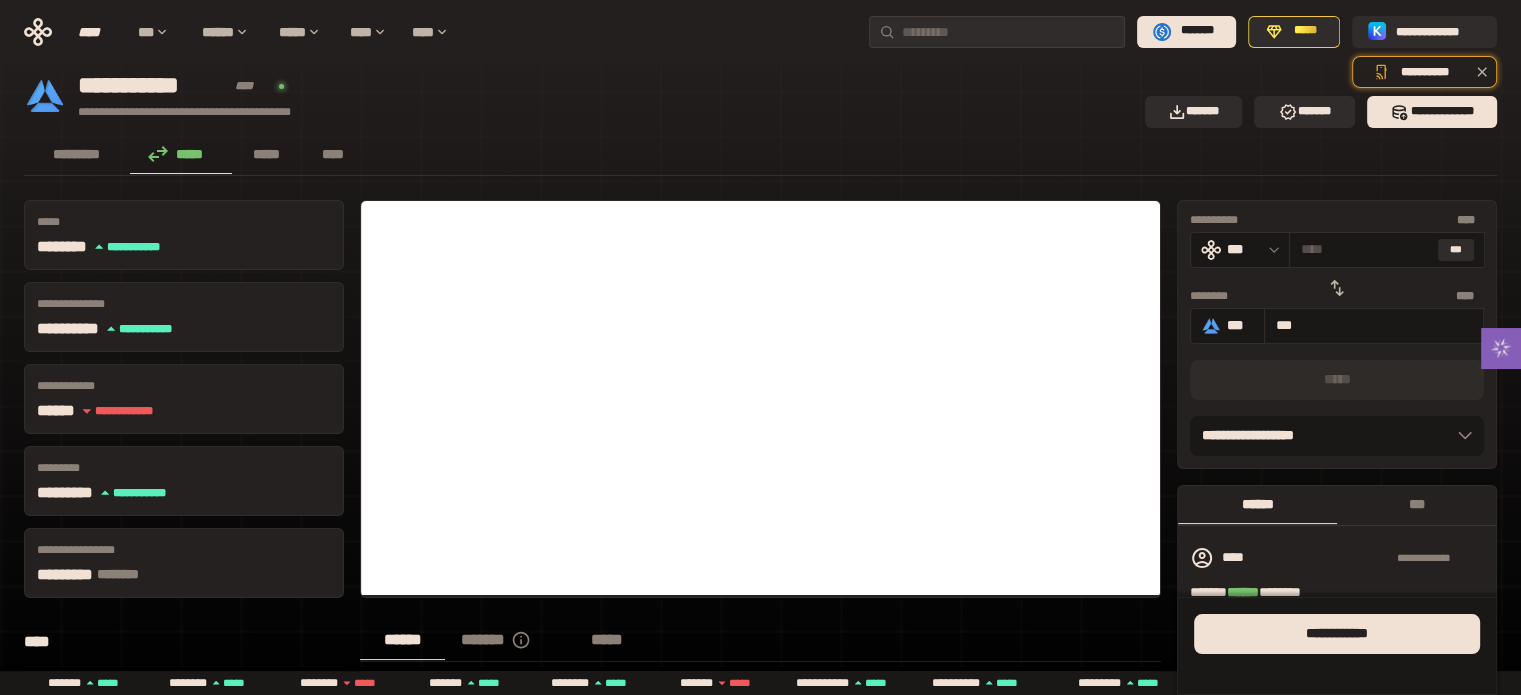 type on "***" 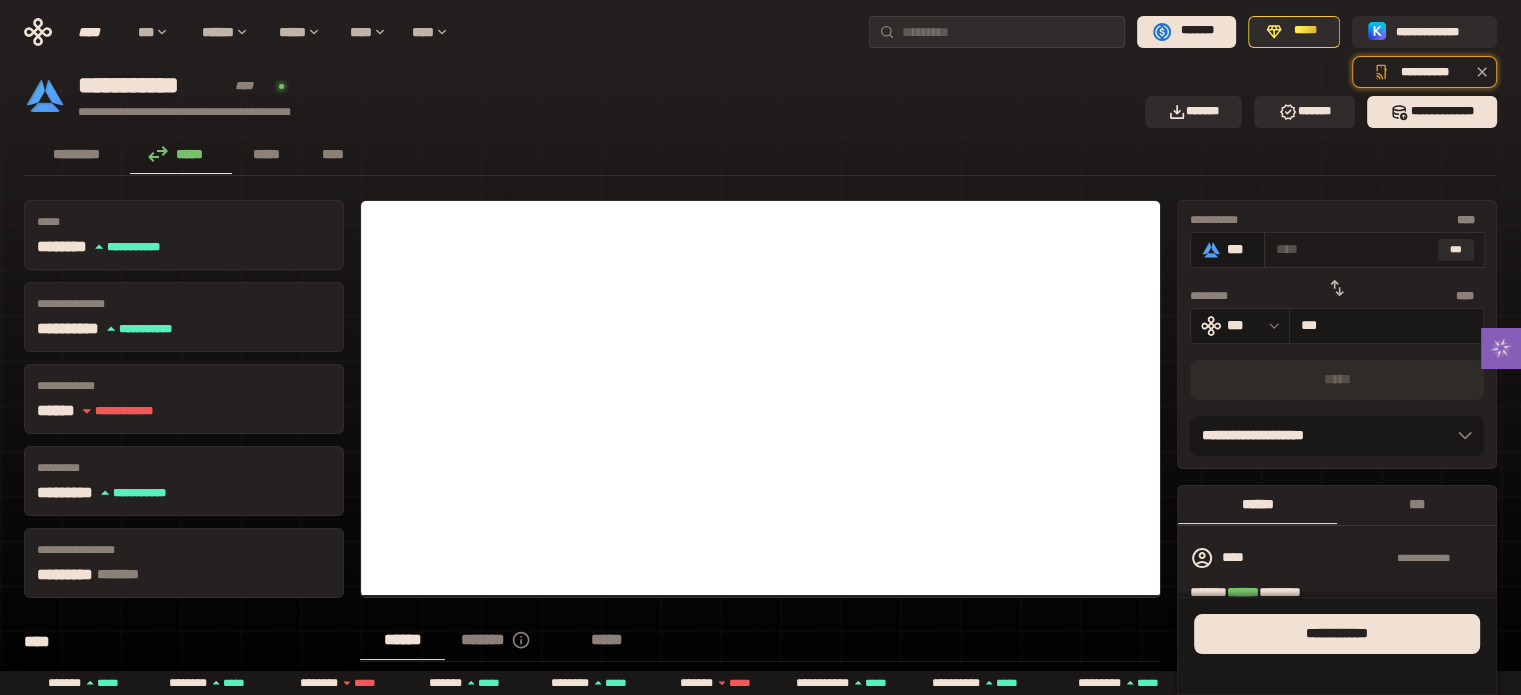 click on "* ** ***" at bounding box center (1374, 250) 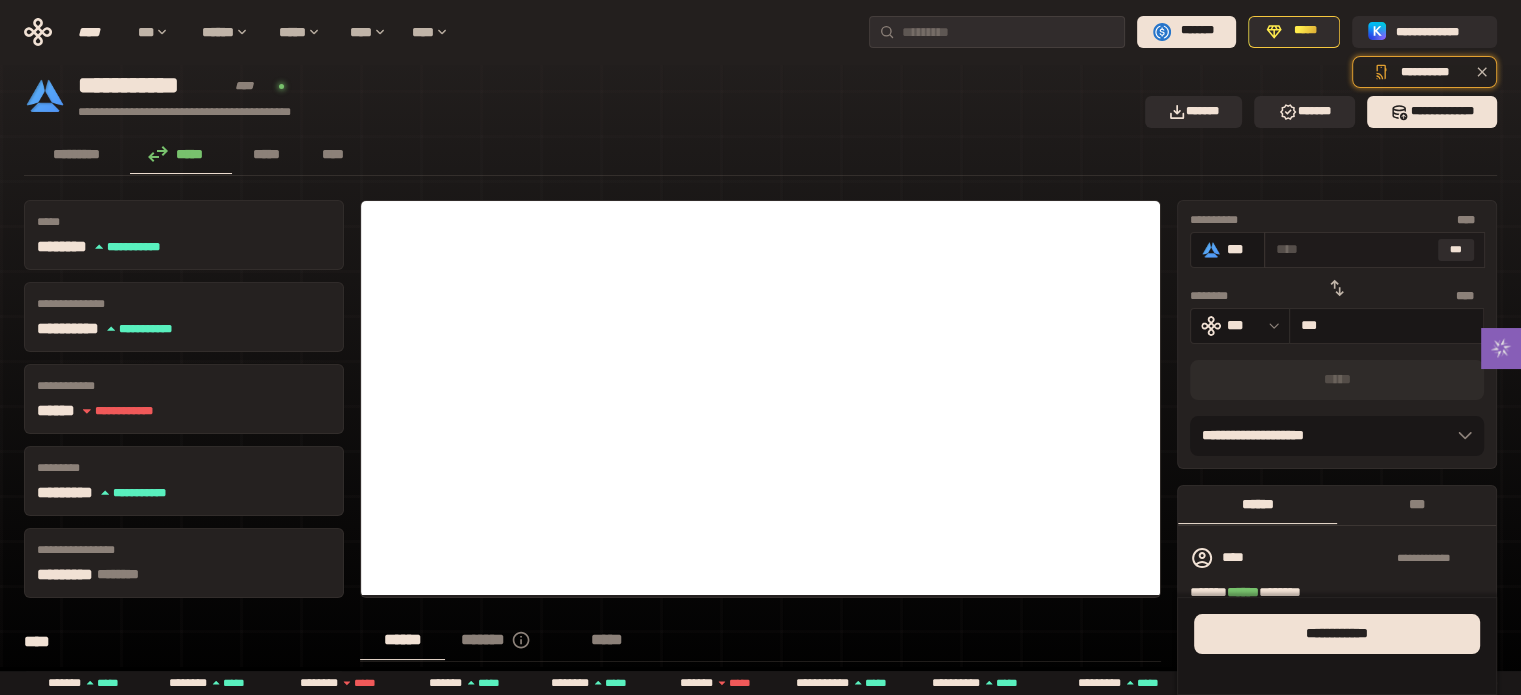 type on "*" 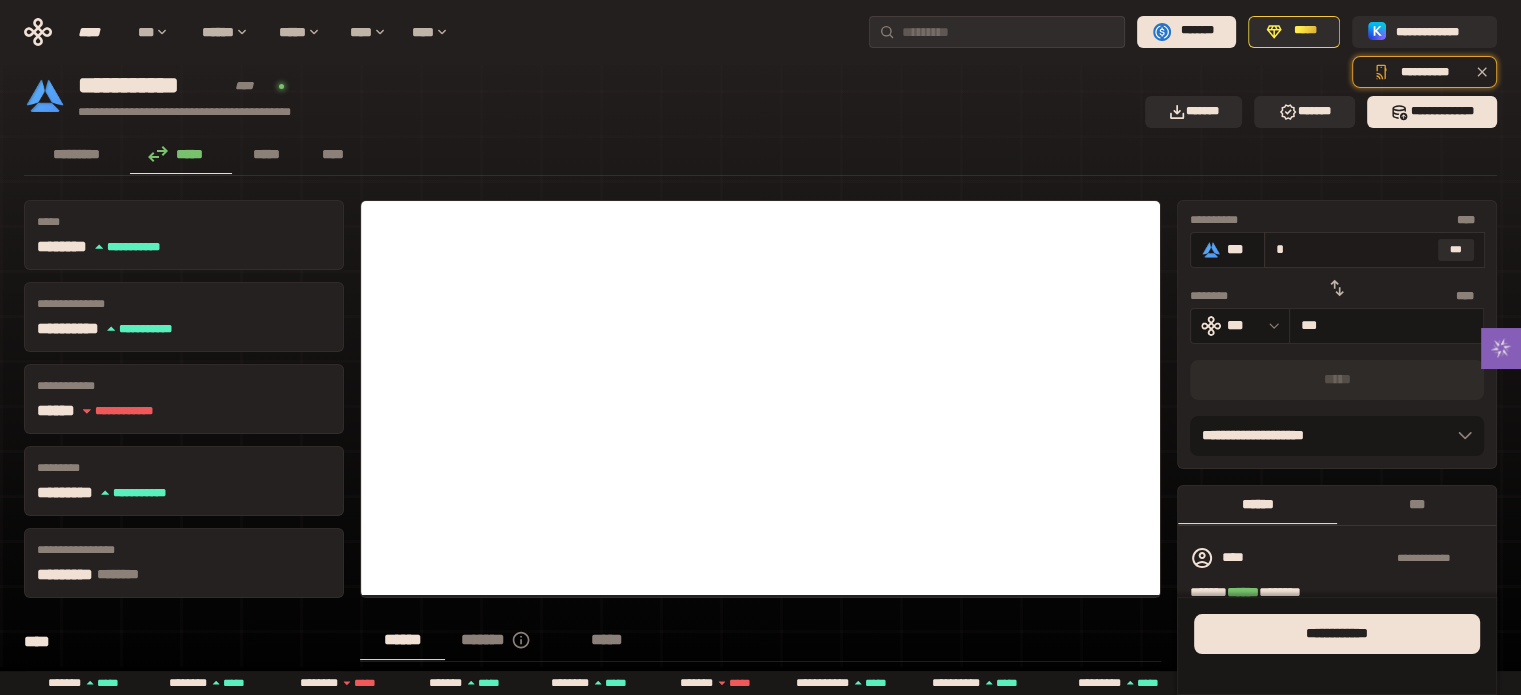 type on "**********" 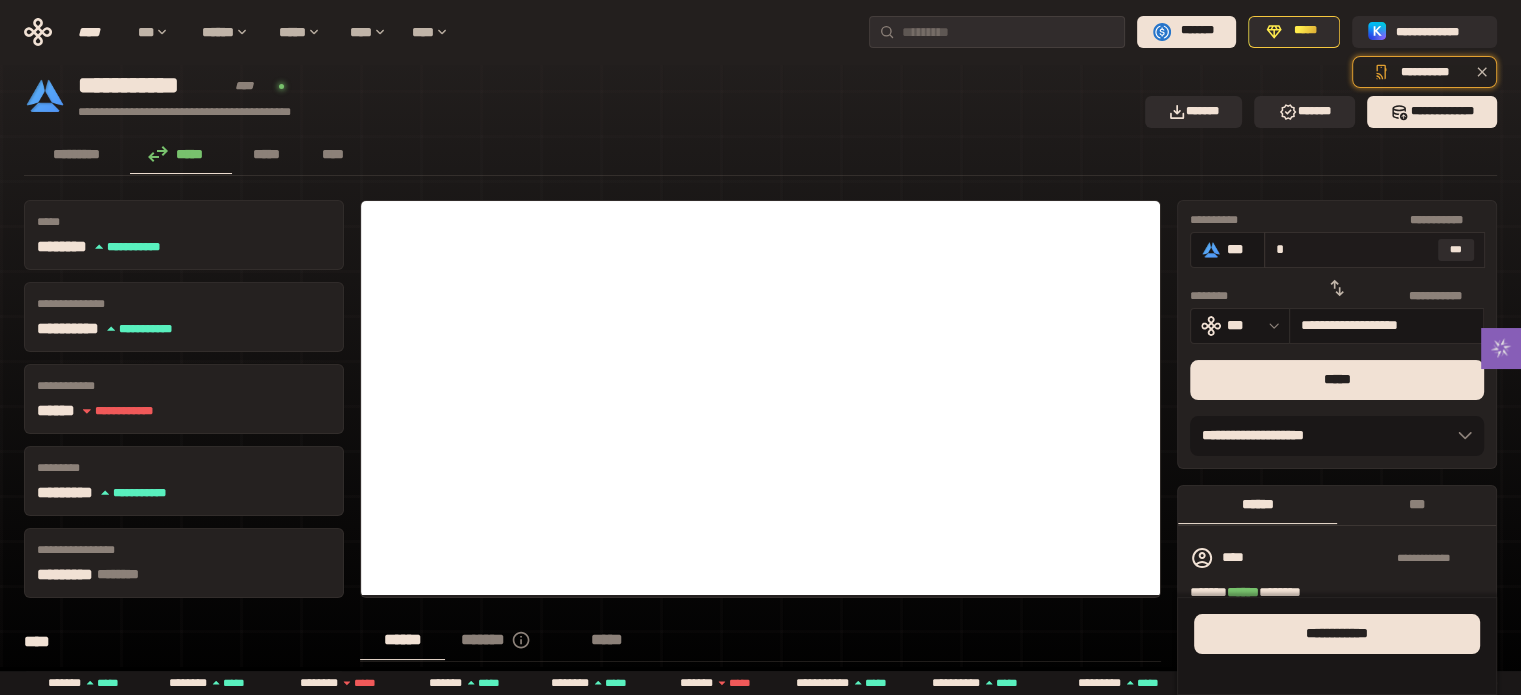 type on "**" 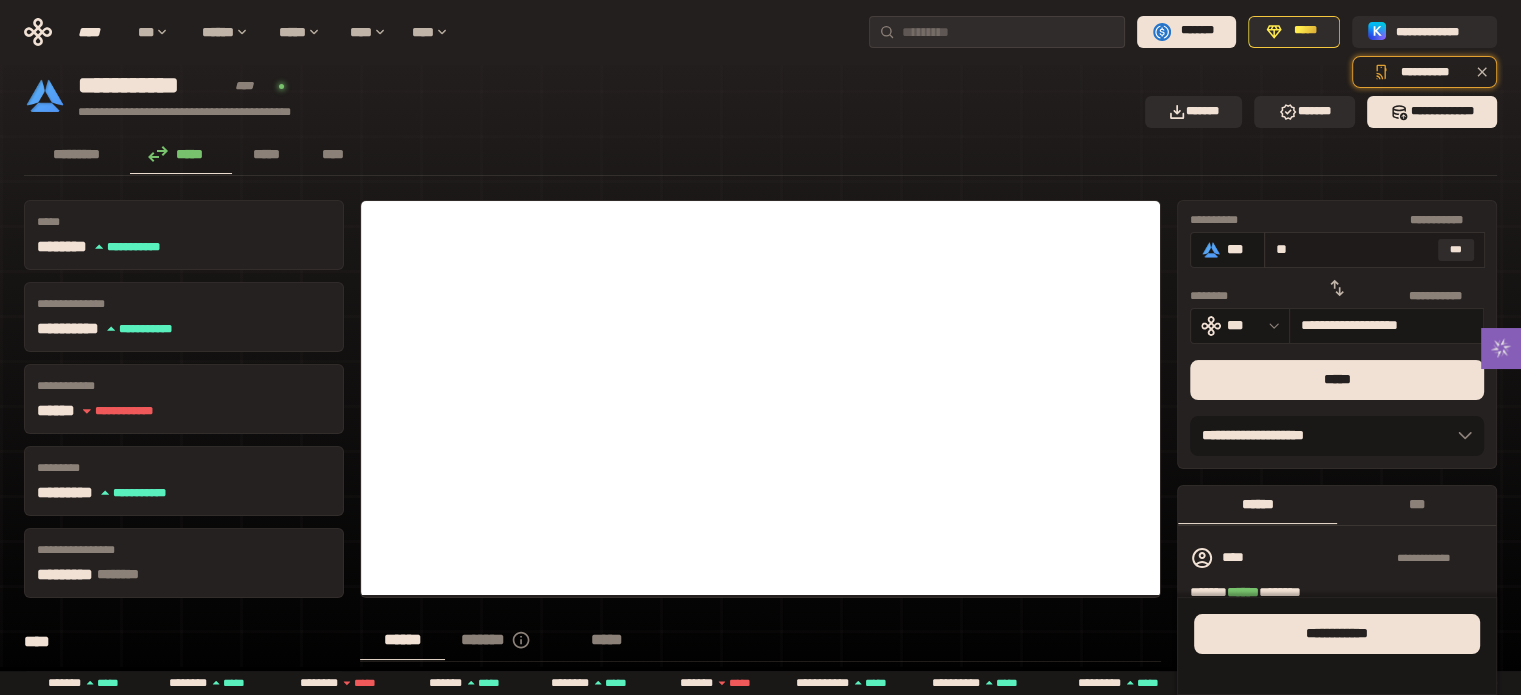 type on "**********" 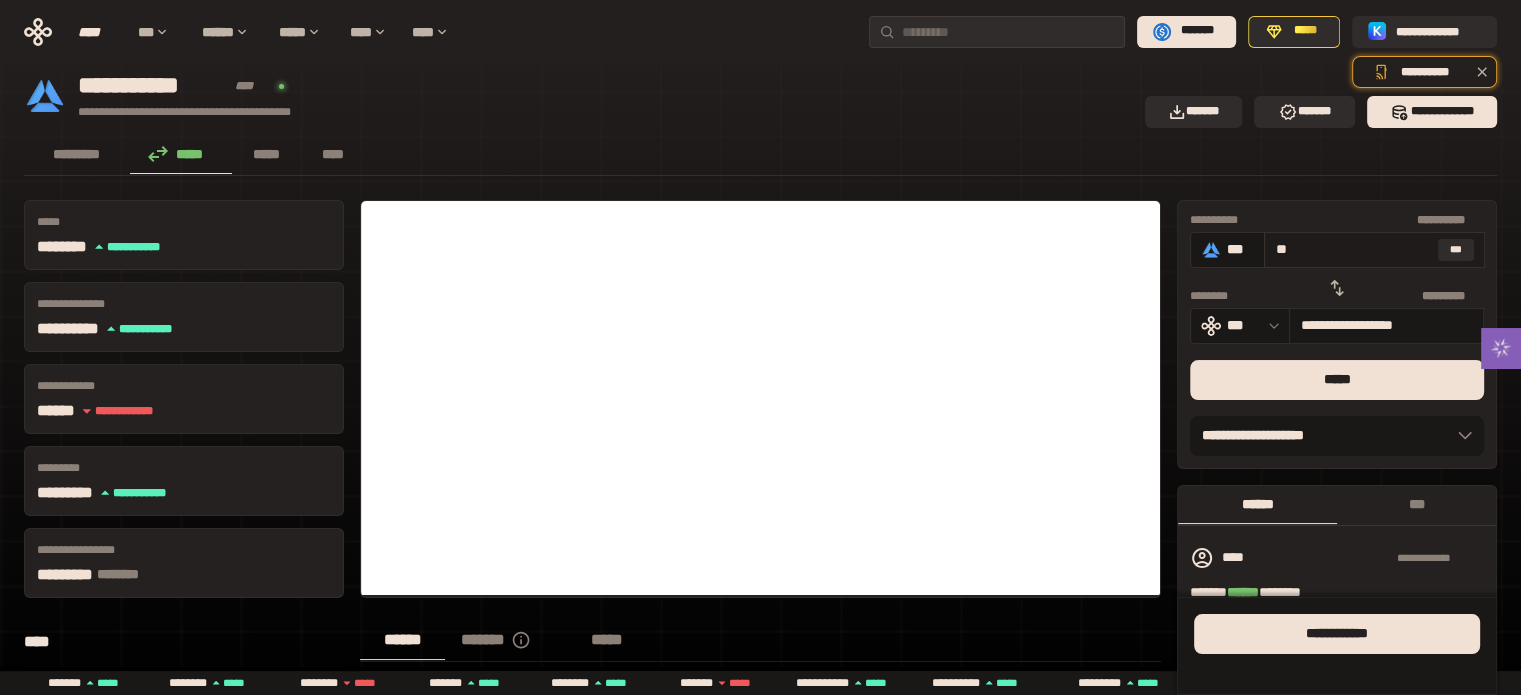 type on "***" 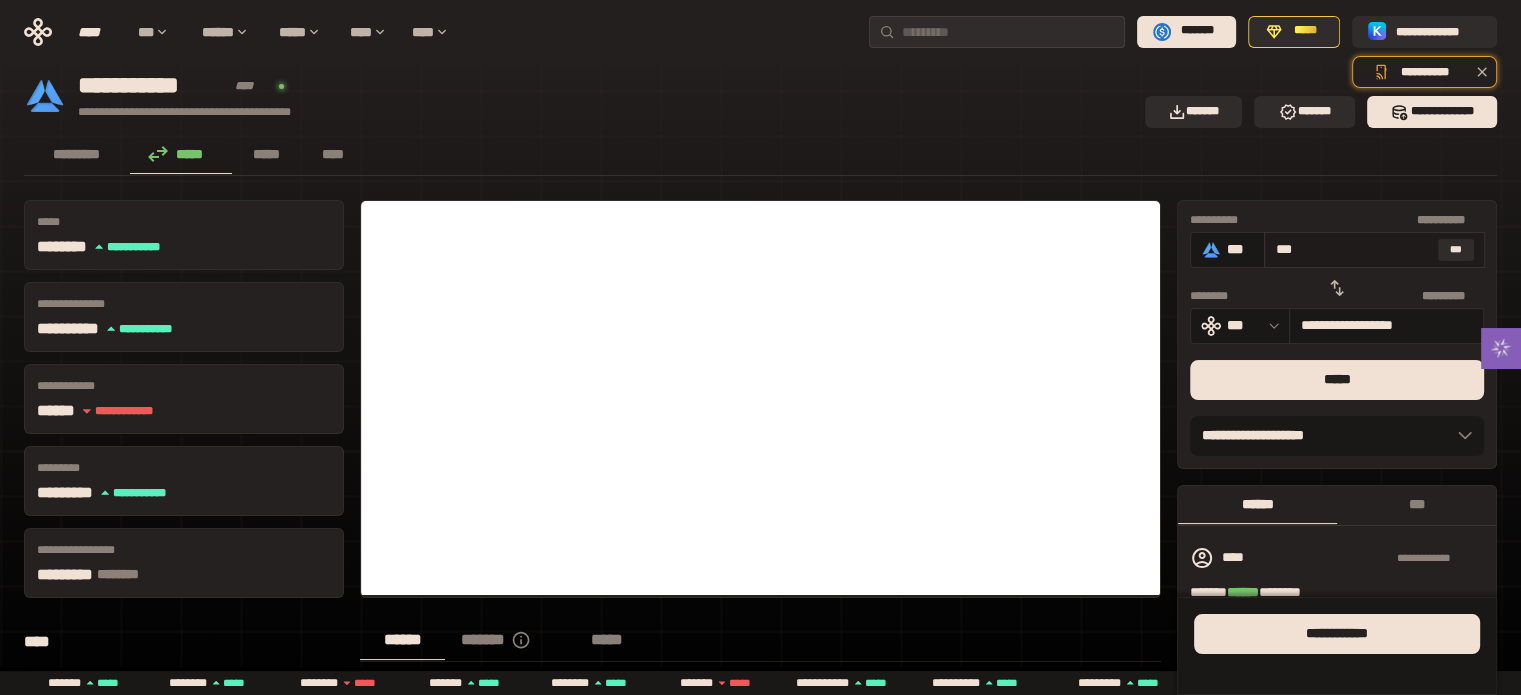 type on "**********" 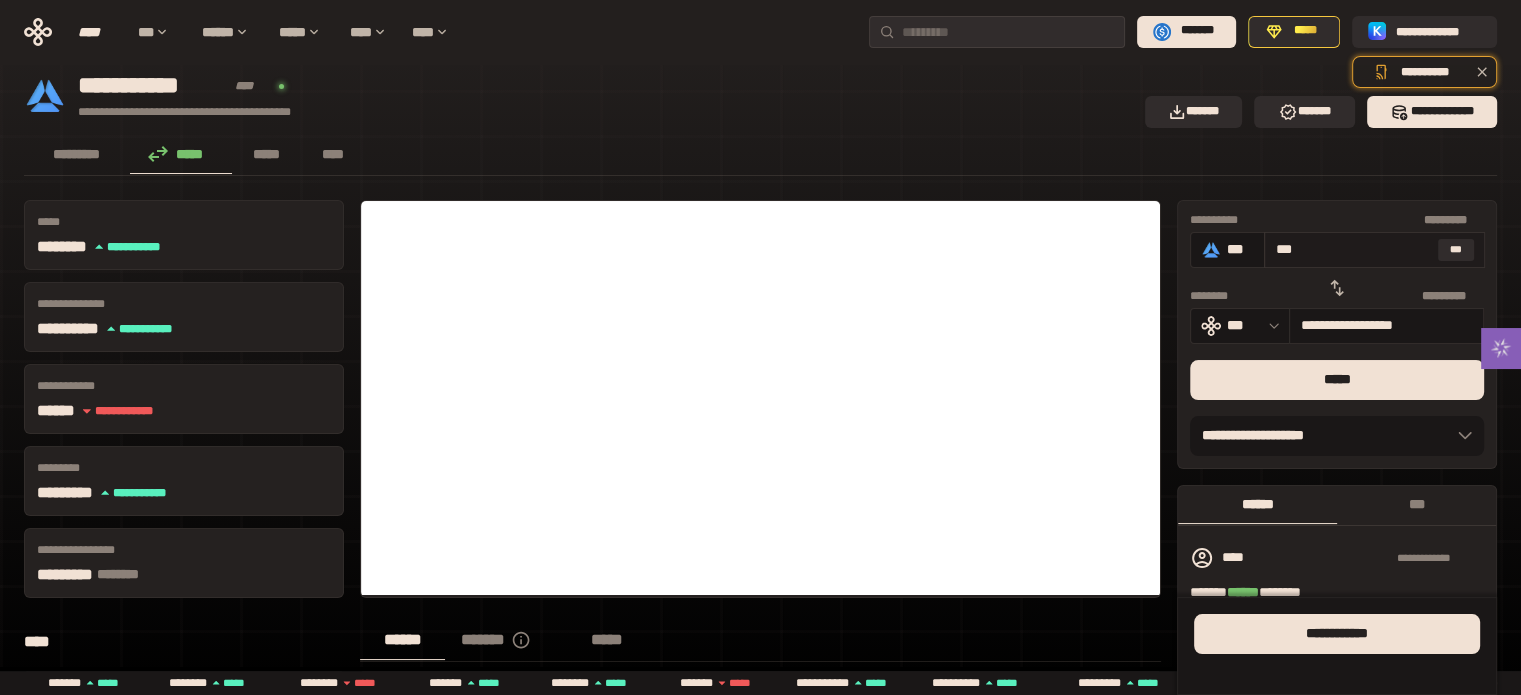 type on "**" 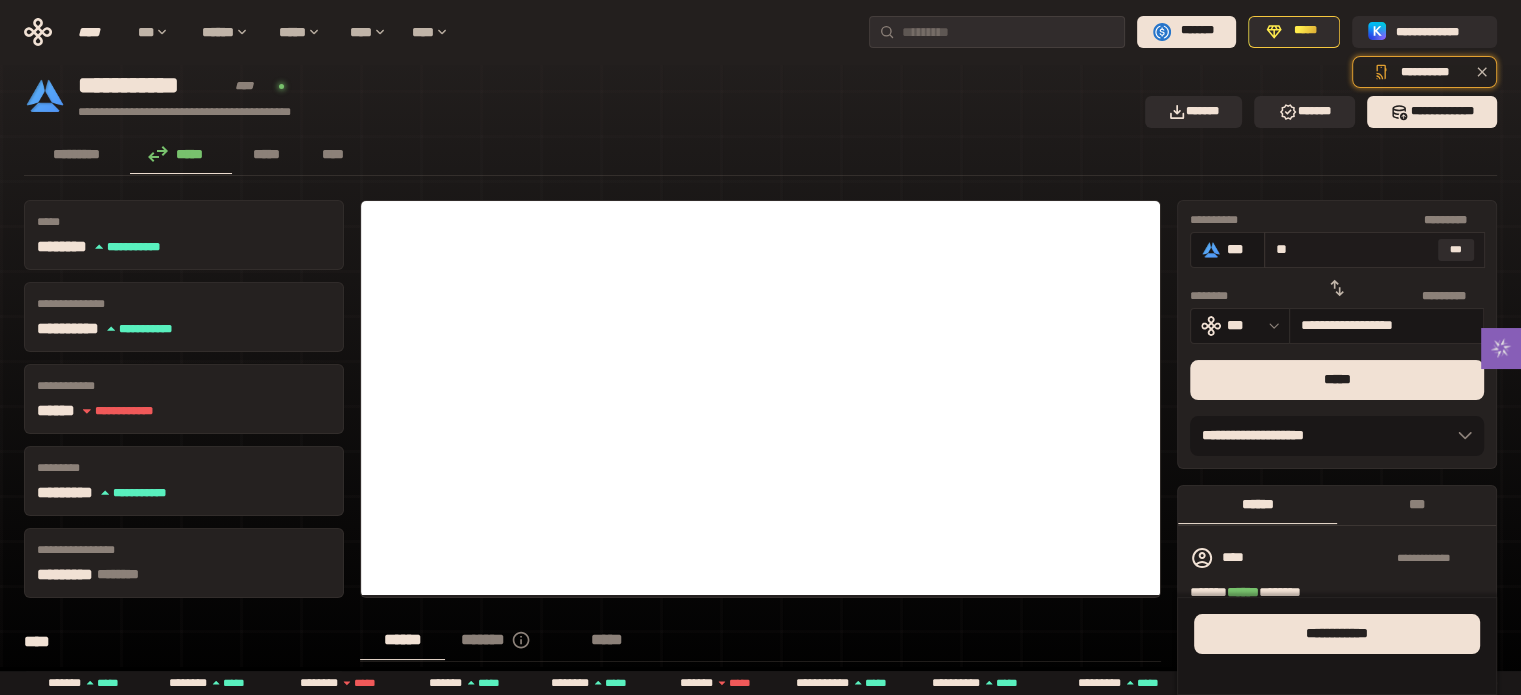 type on "**********" 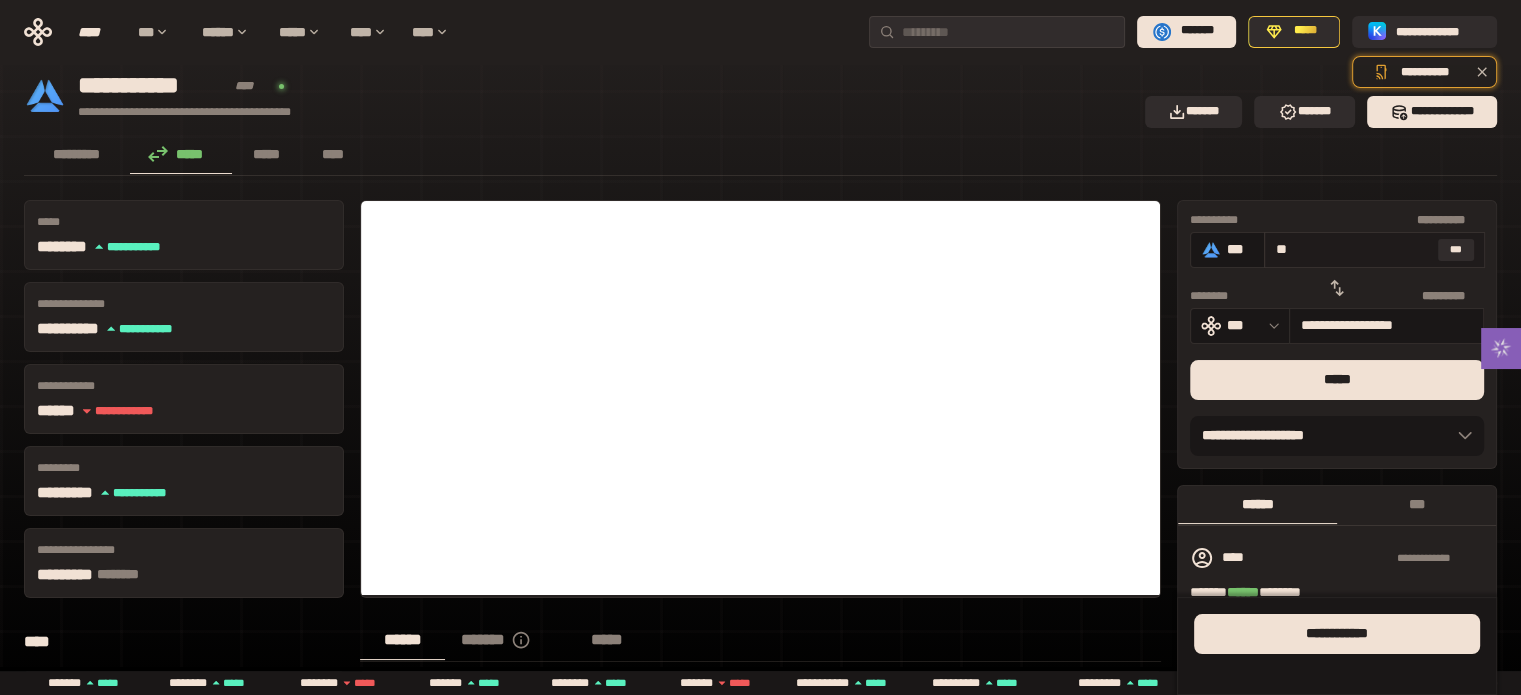 type on "*" 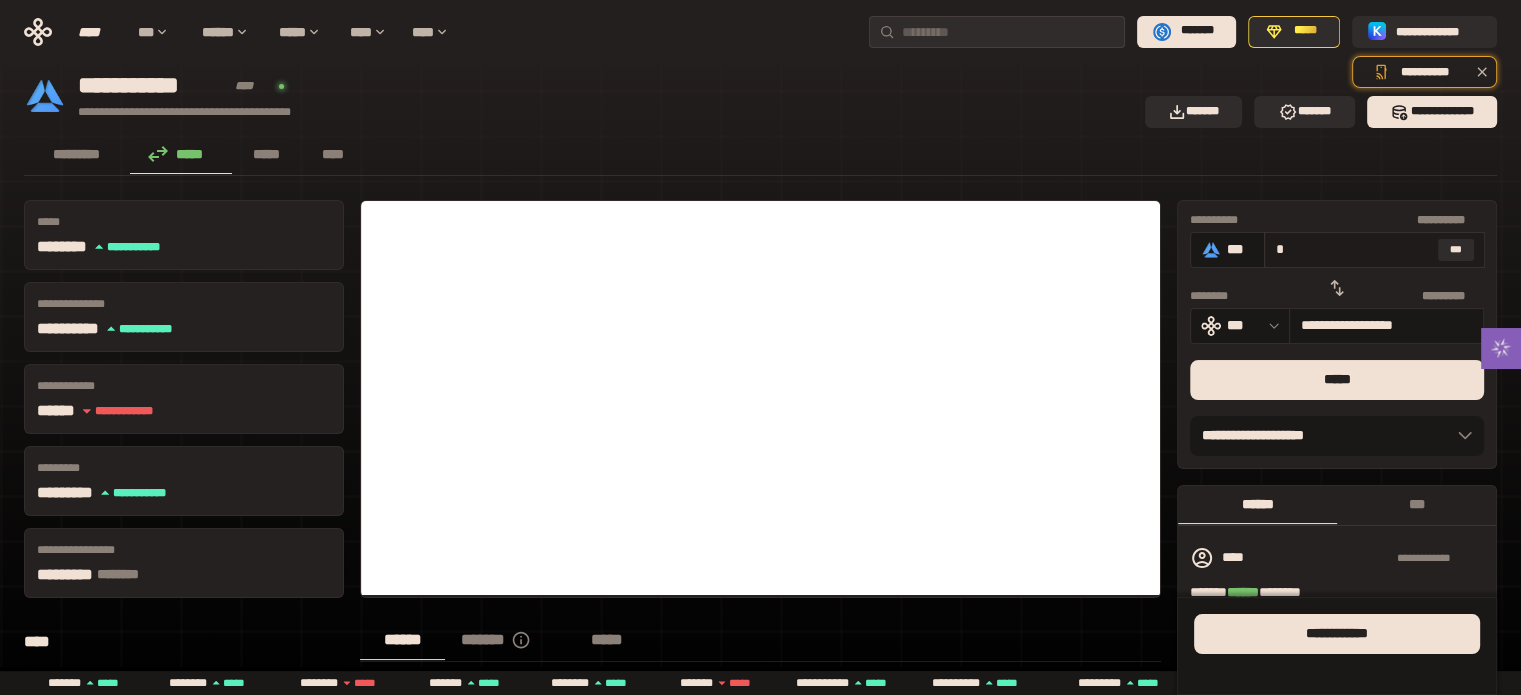 type on "**********" 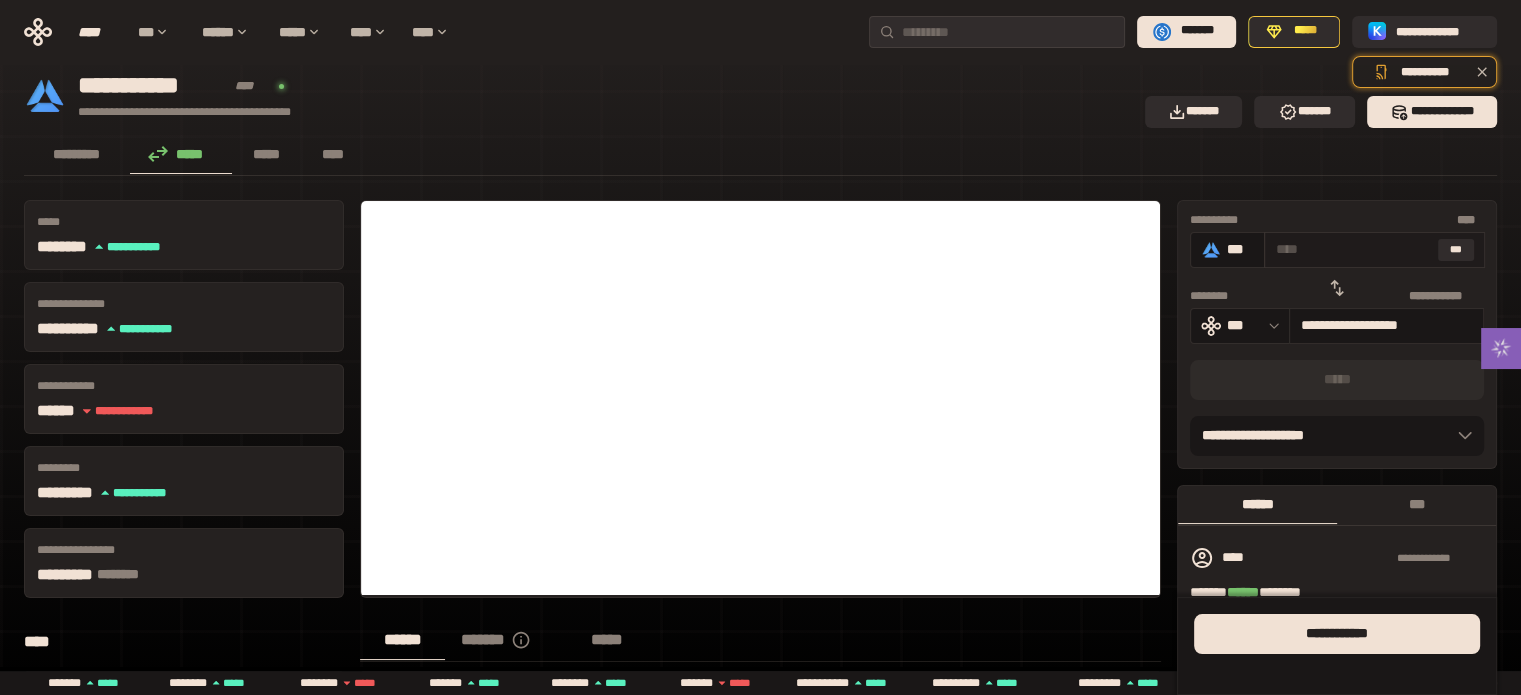 type on "*" 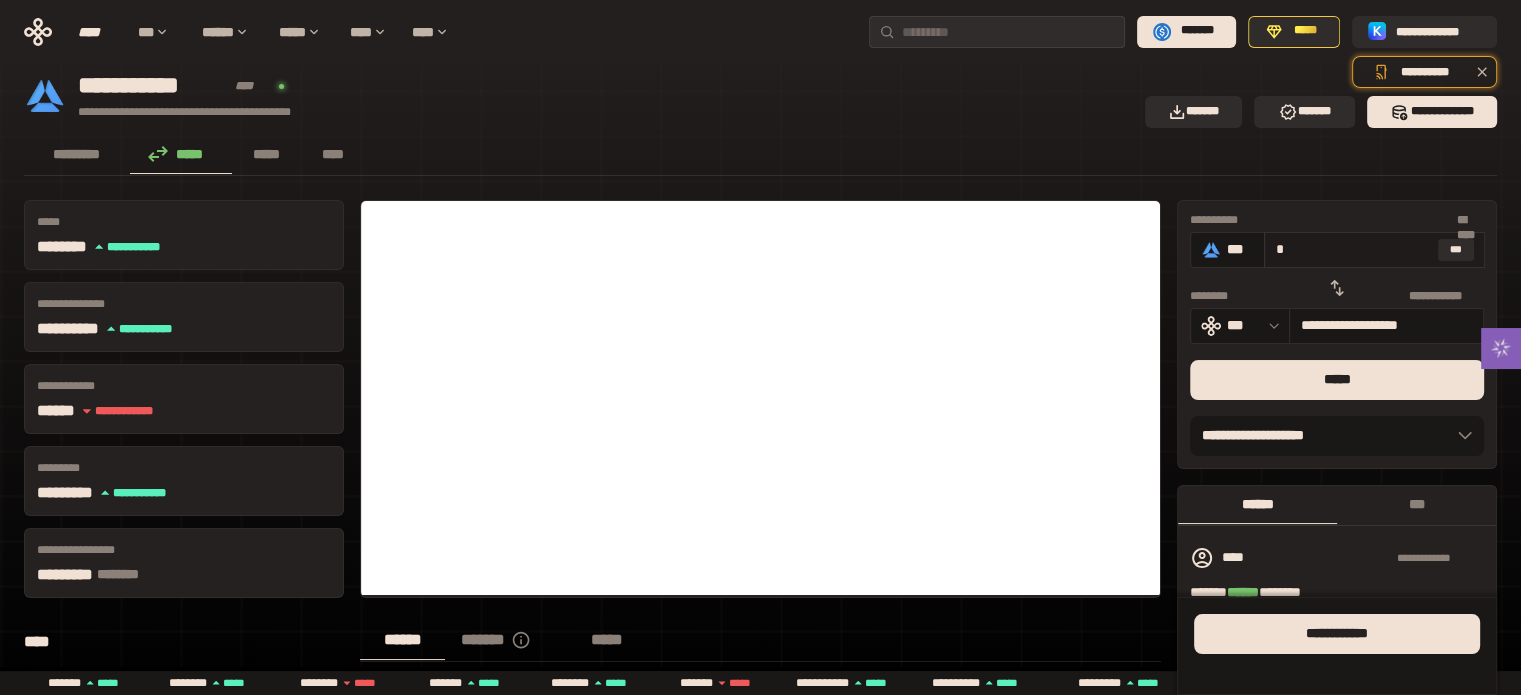 type on "**********" 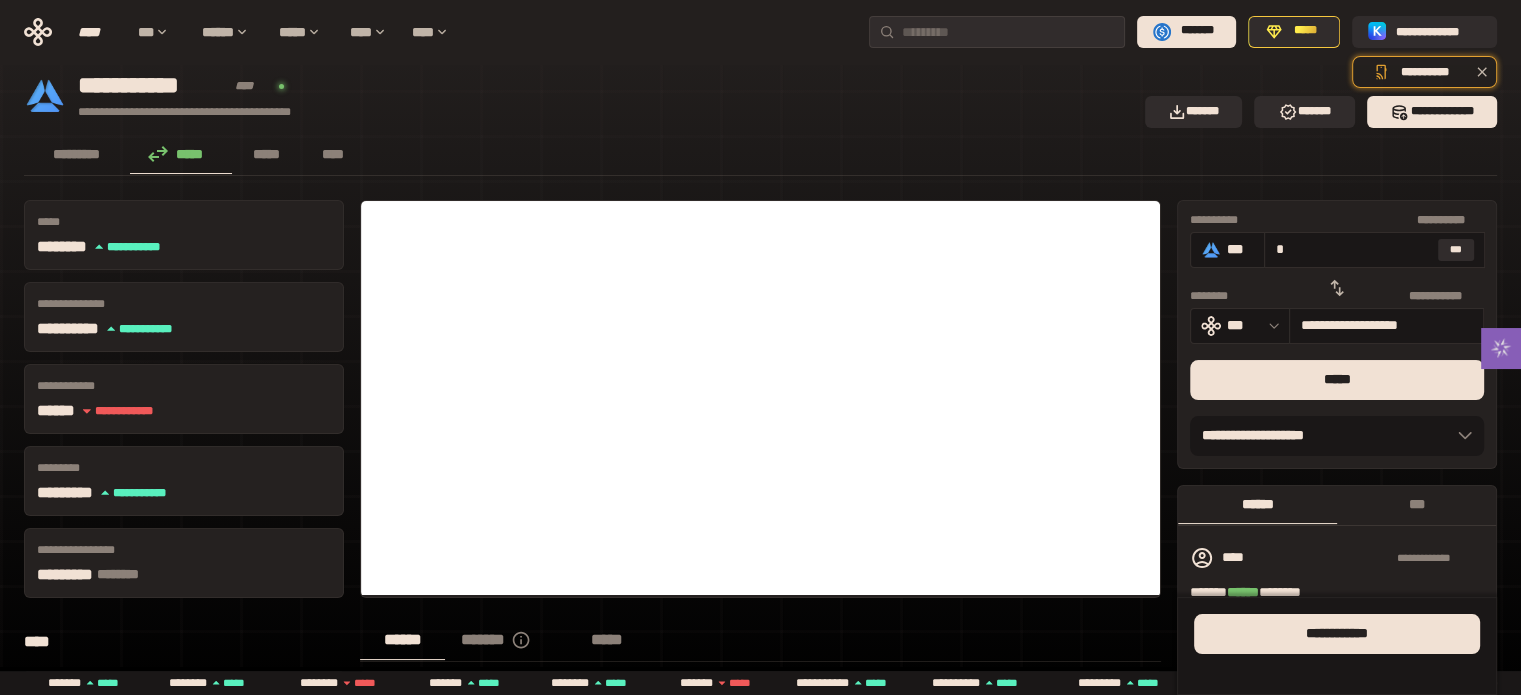 type on "*" 